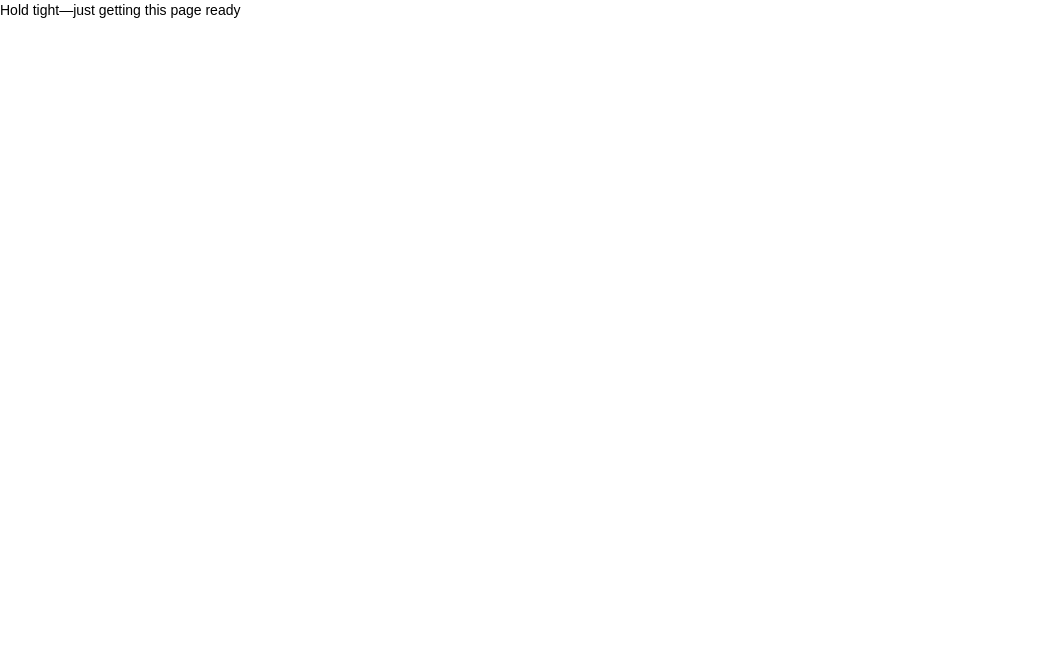 scroll, scrollTop: 0, scrollLeft: 0, axis: both 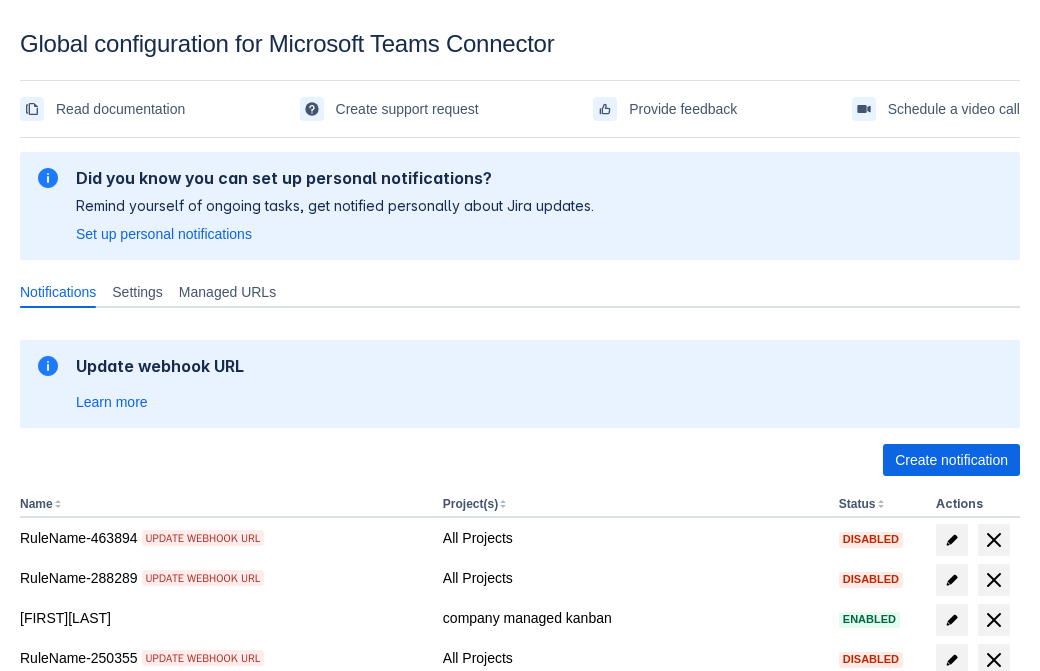 click on "Create notification" at bounding box center (951, 460) 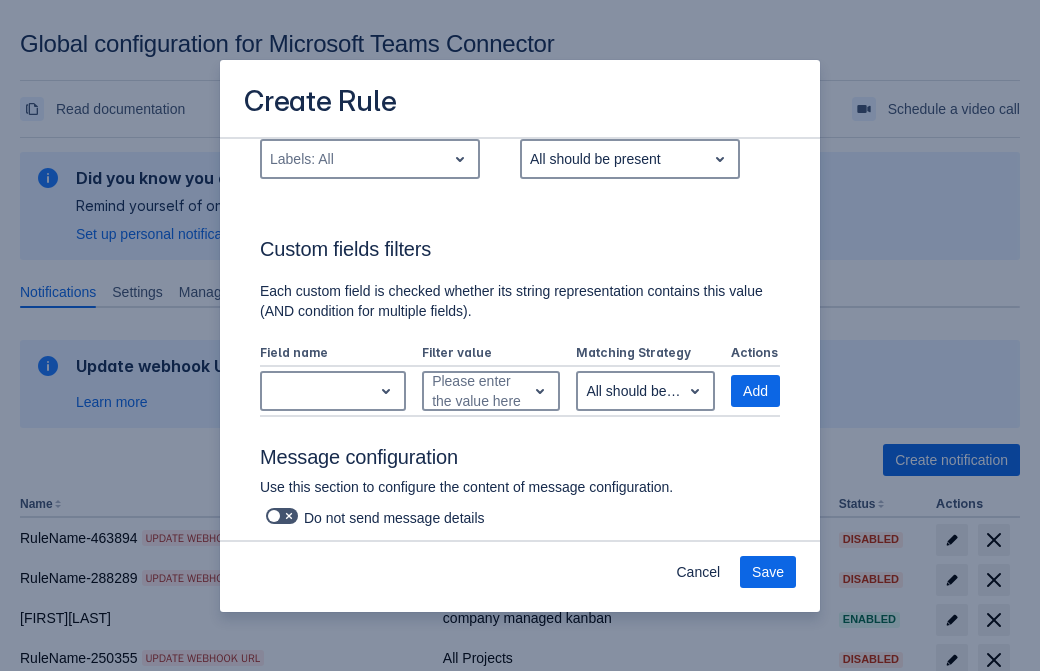 click on "Labels: All" at bounding box center (354, 159) 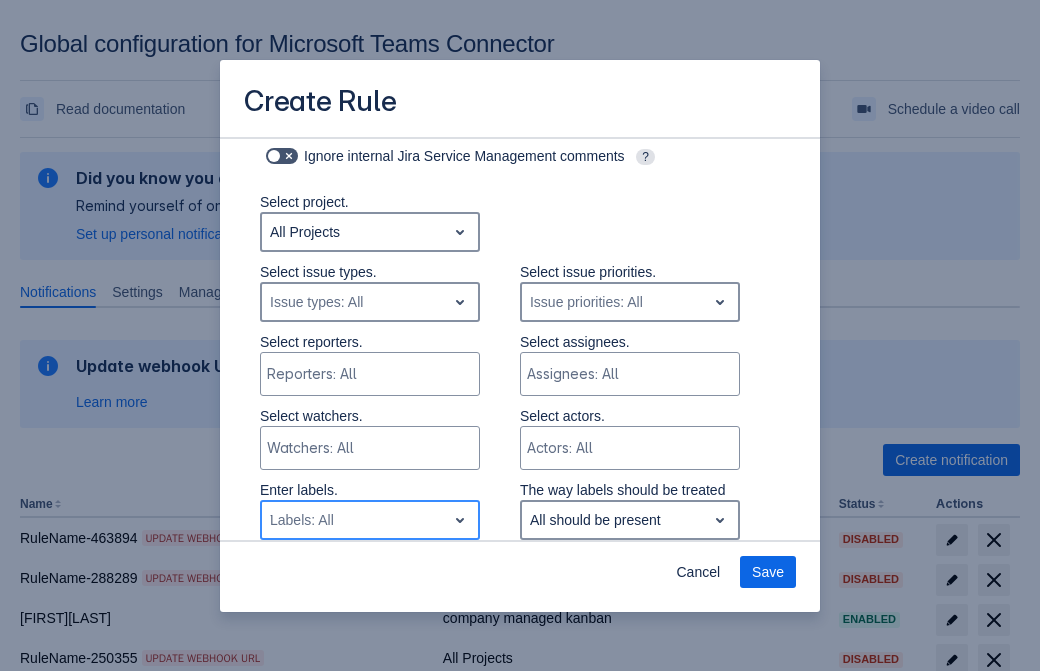type on "703588_label" 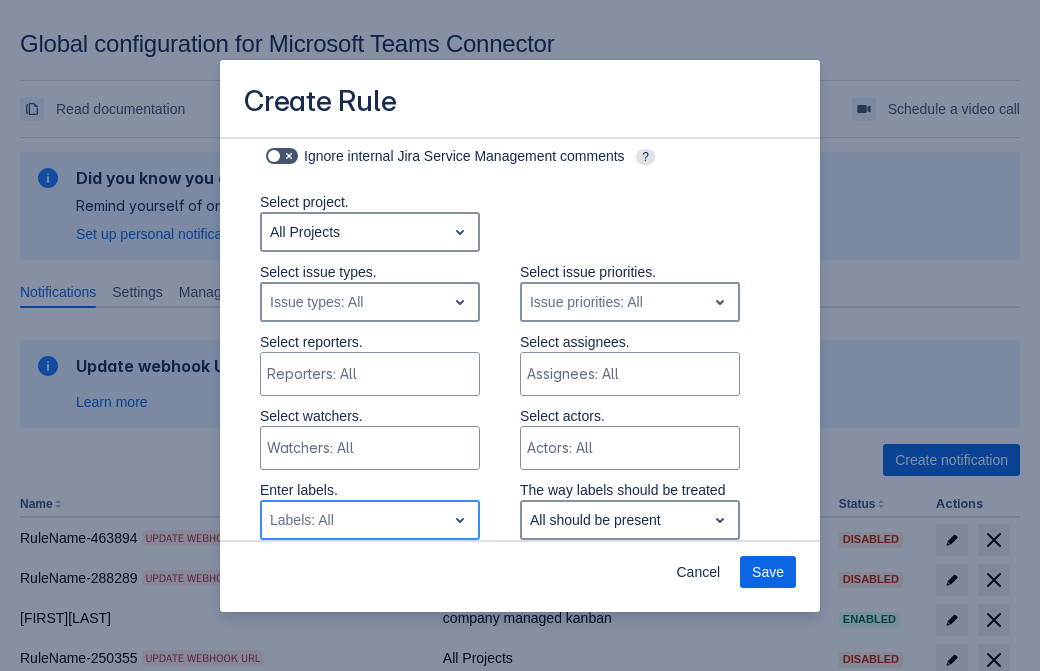 type 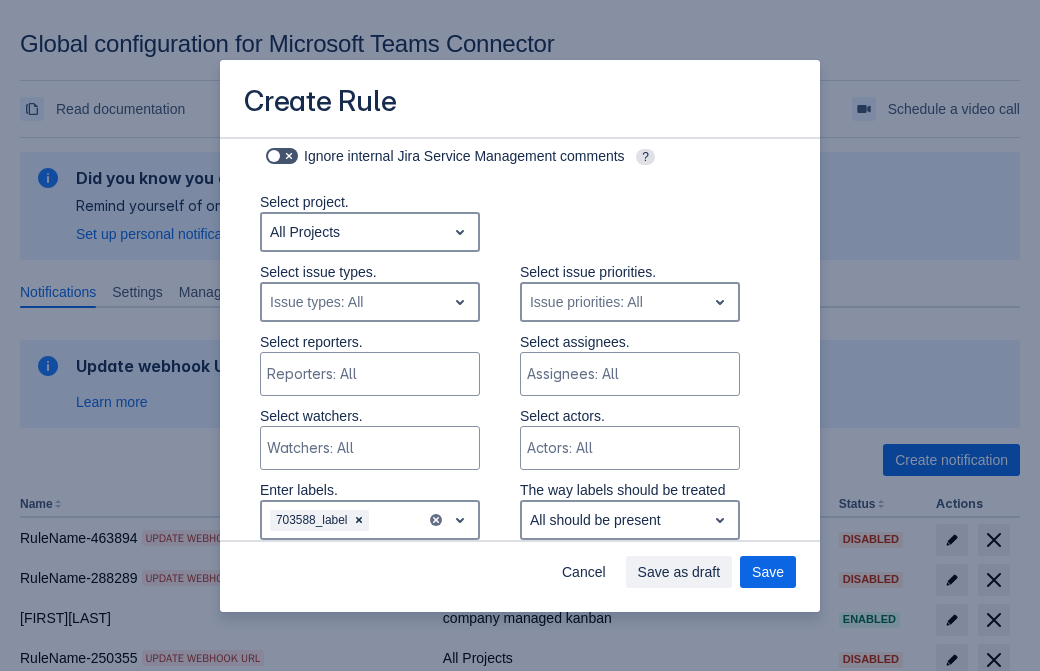 scroll, scrollTop: 1150, scrollLeft: 0, axis: vertical 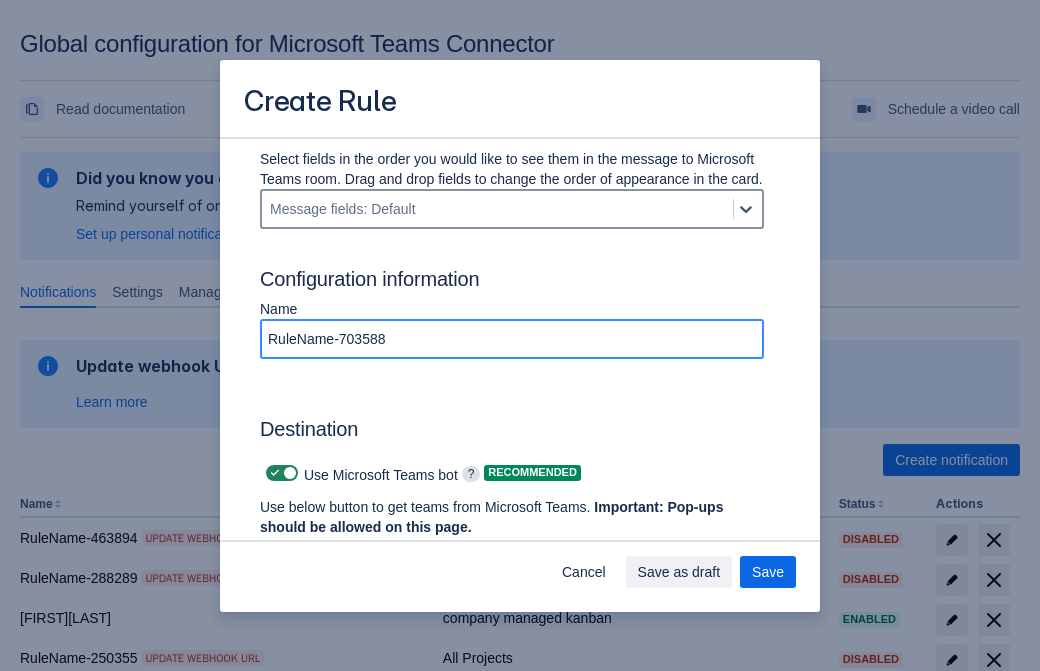type on "RuleName-703588" 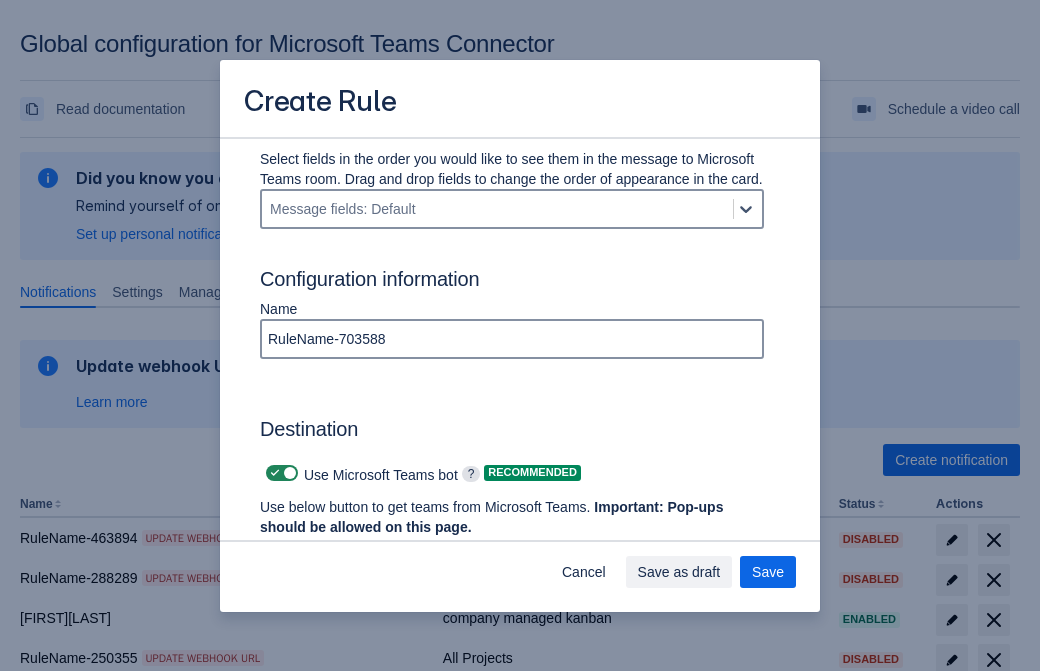 click at bounding box center (275, 473) 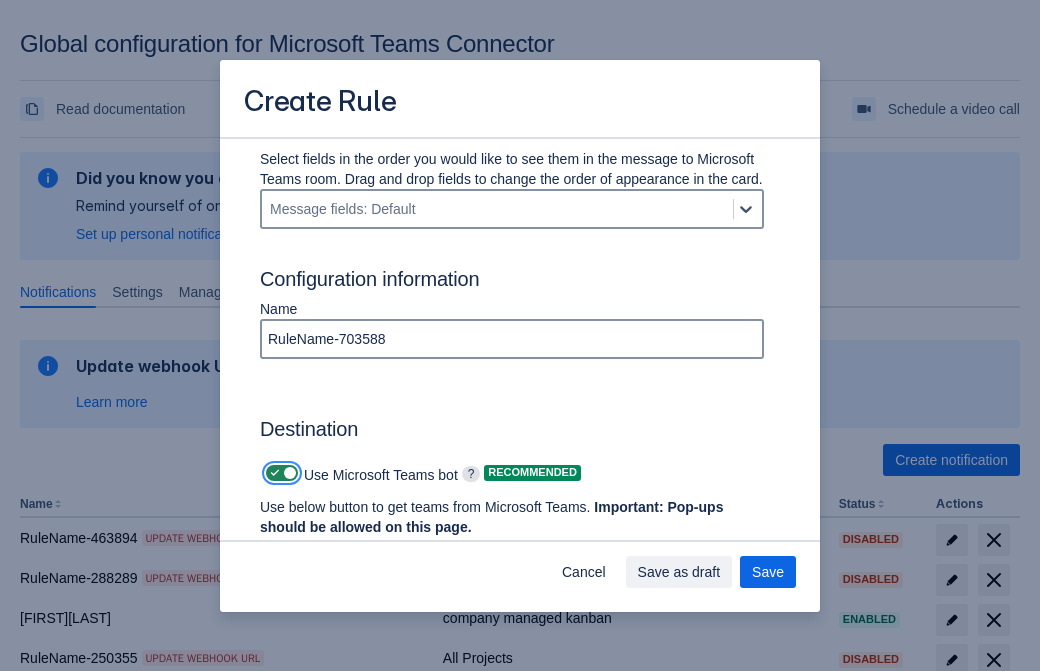 click at bounding box center (272, 473) 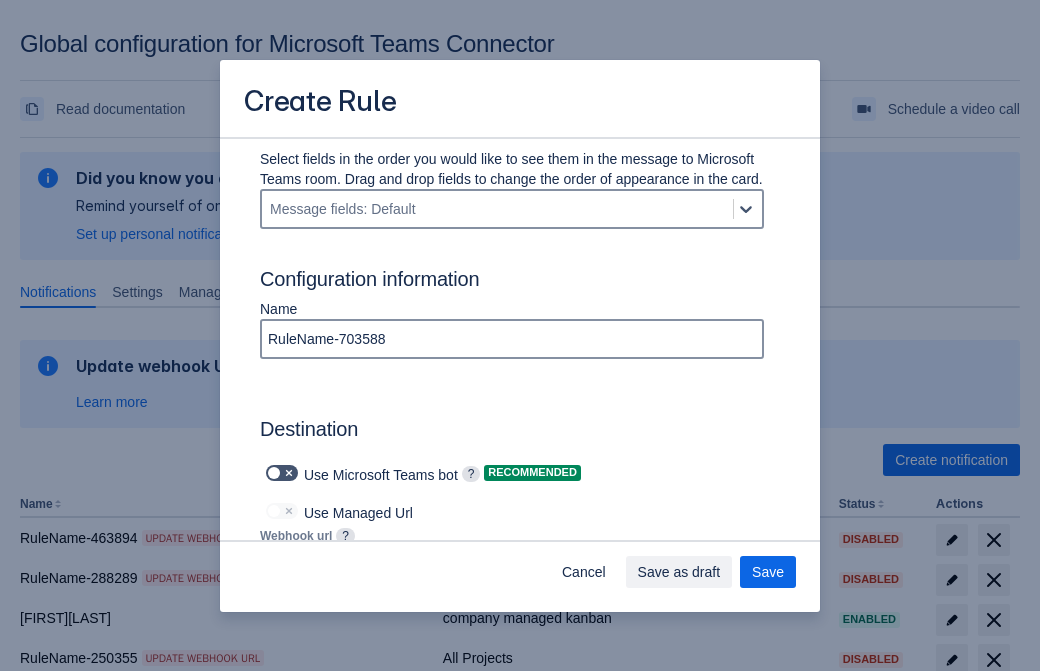 type on "https://prod-172.westeurope.logic.azure.com:443/workflows/ae977bb6ae334c9d95dfe32b31112d0d/triggers/manual/paths/invoke?api-version=2016-06-01&sp=%2Ftriggers%2Fmanual%2Frun&sv=1.0&sig=Zx8rCFjo5Ite6hsL462a9VqwqMdNOFg4CIFuakOoR3k" 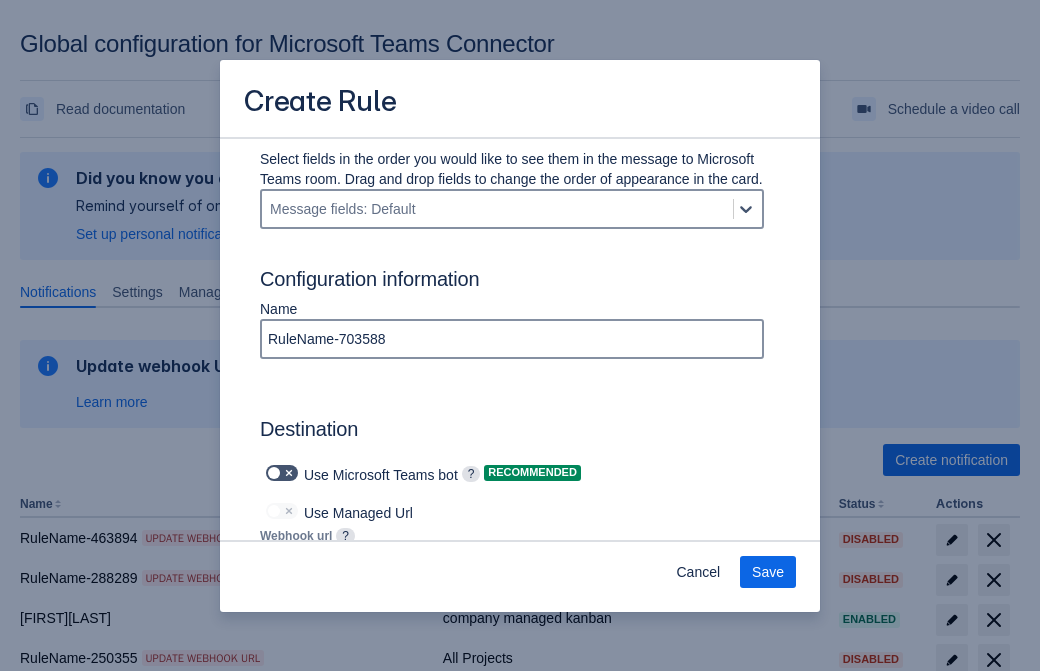 scroll, scrollTop: 0, scrollLeft: 1140, axis: horizontal 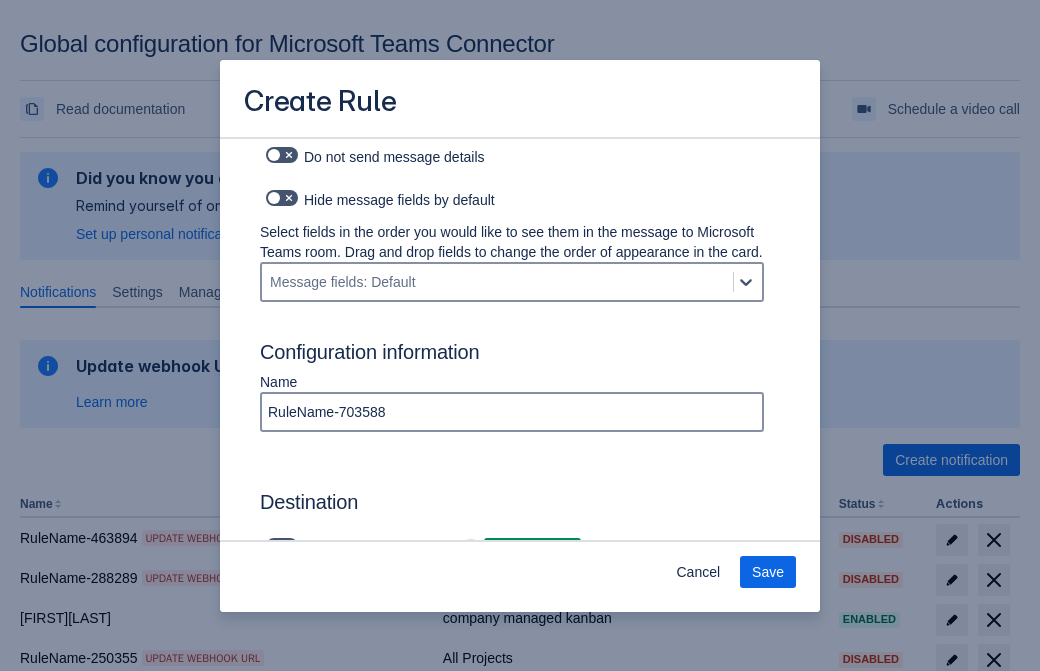 click on "Save" at bounding box center (768, 572) 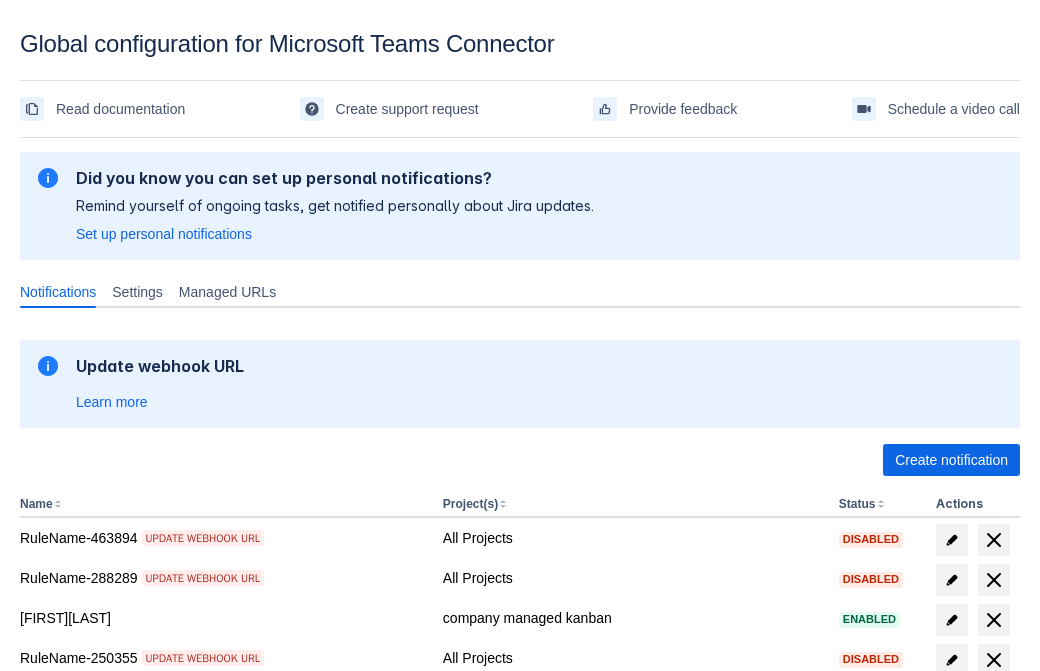 click on "Load more" at bounding box center [65, 976] 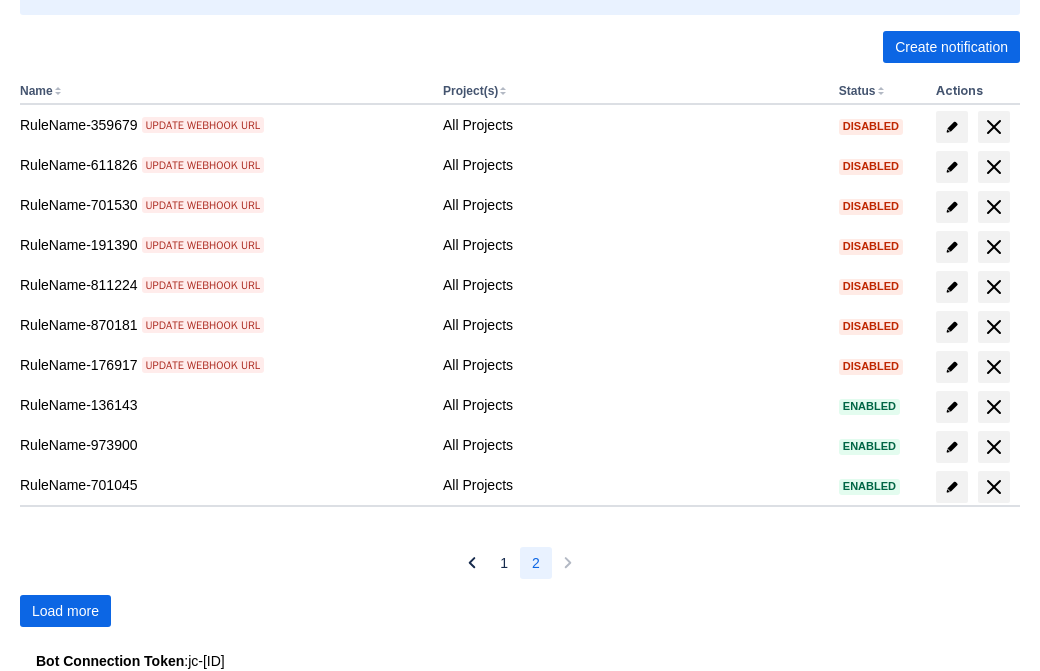 click on "Load more" at bounding box center (65, 611) 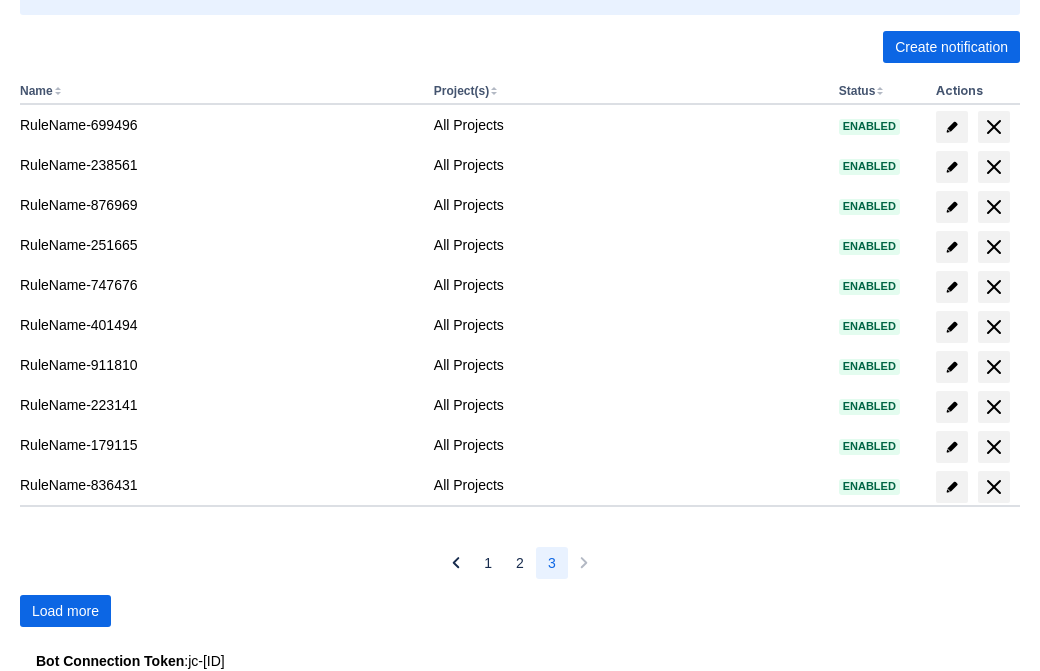 click on "Load more" at bounding box center (65, 611) 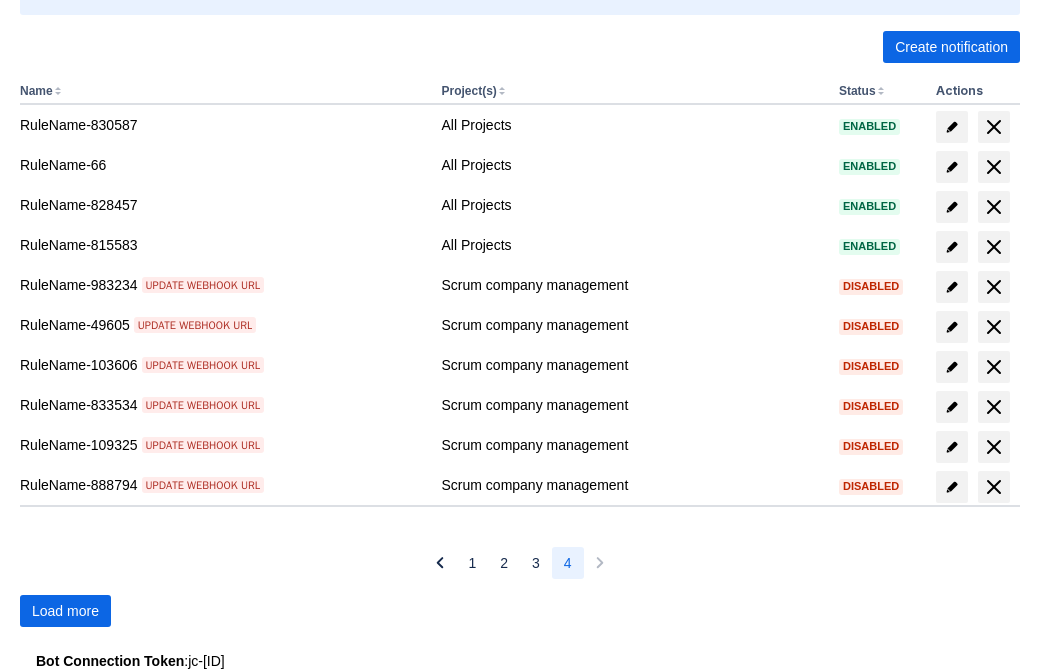 click on "Load more" at bounding box center [65, 611] 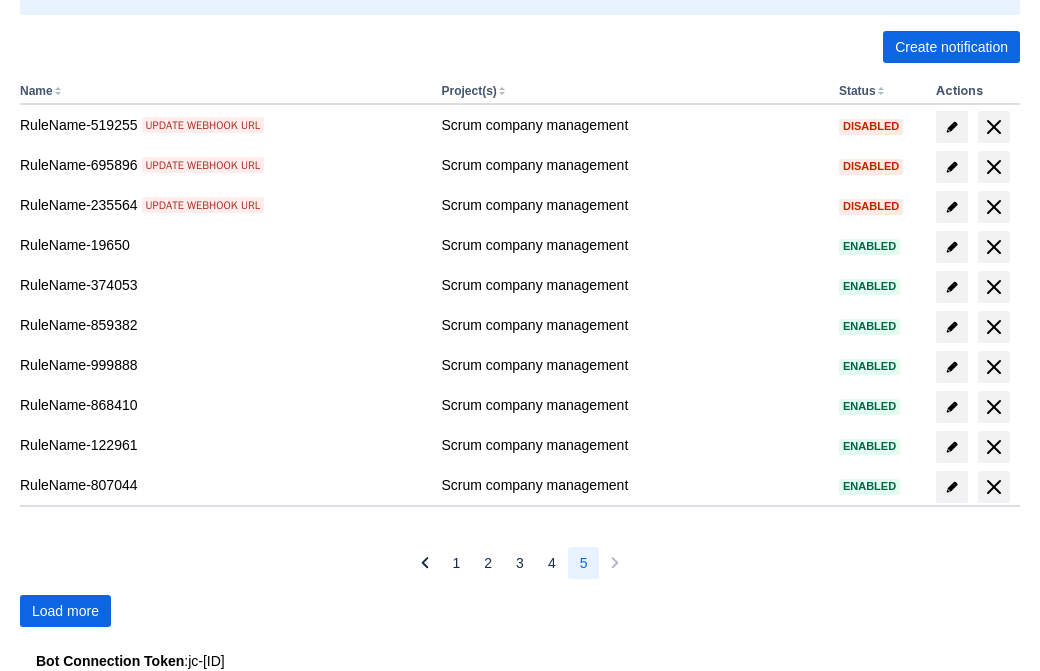 click on "Load more" at bounding box center [65, 611] 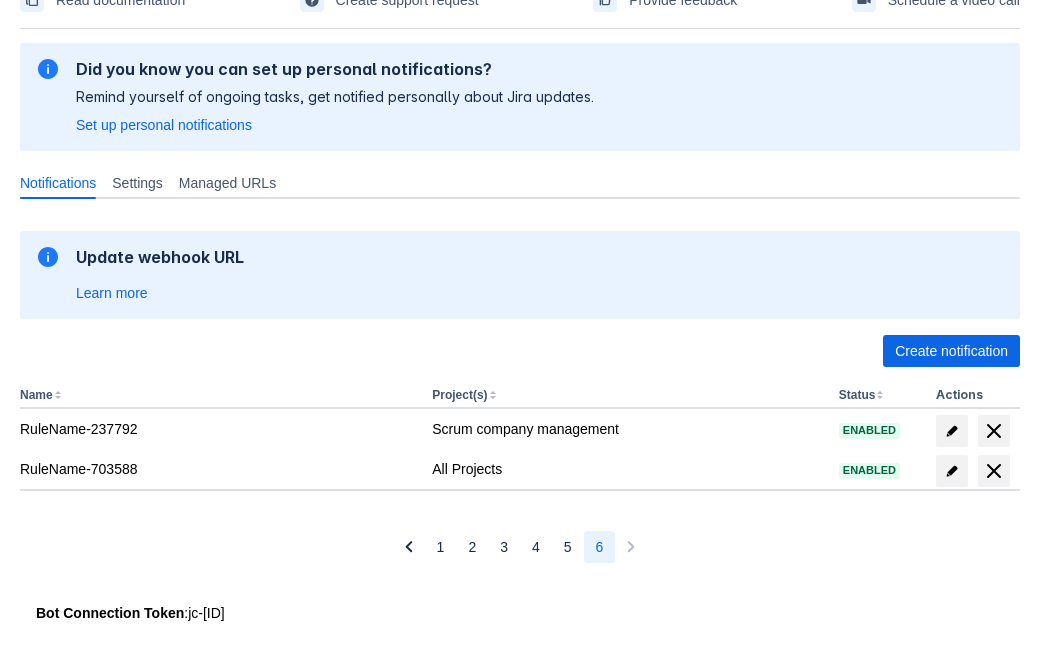 scroll, scrollTop: 109, scrollLeft: 0, axis: vertical 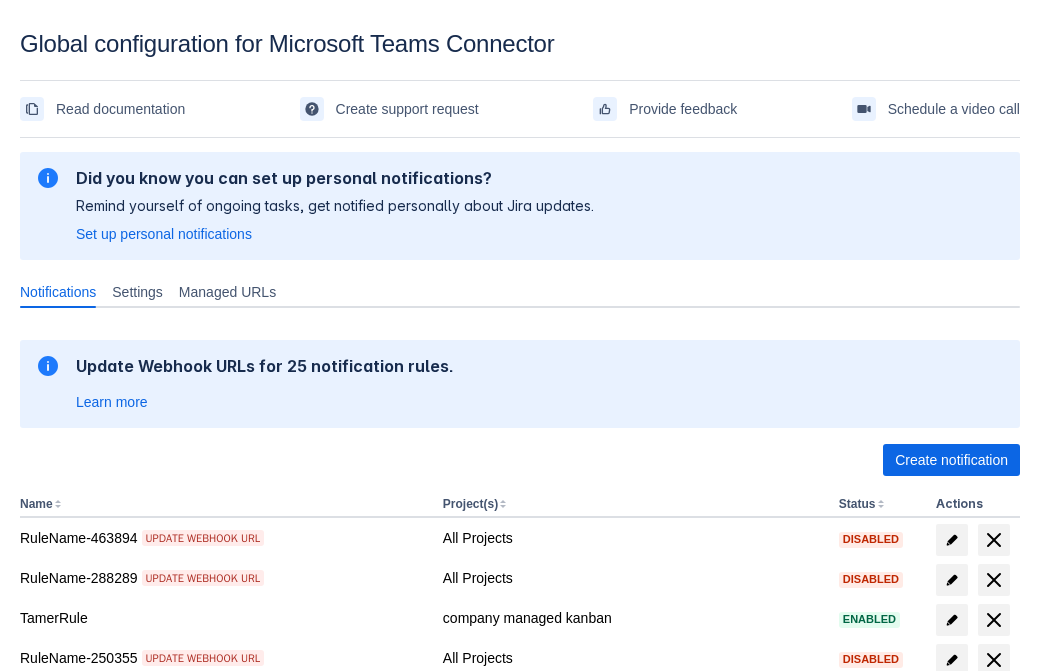 click on "Load more" at bounding box center (65, 976) 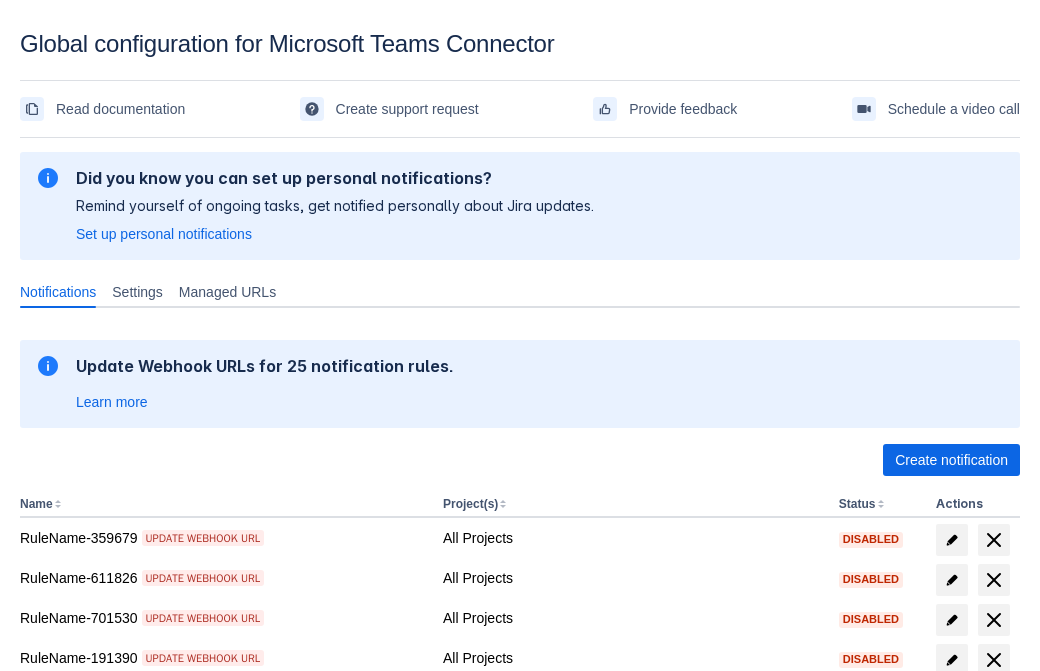 scroll, scrollTop: 413, scrollLeft: 0, axis: vertical 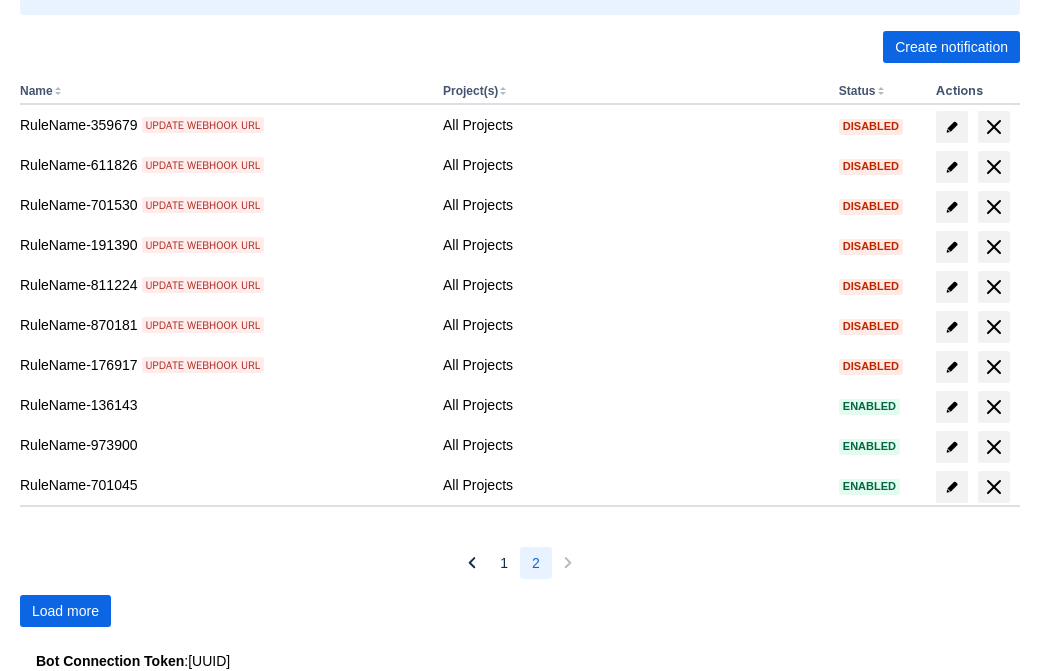 click on "Load more" at bounding box center (65, 611) 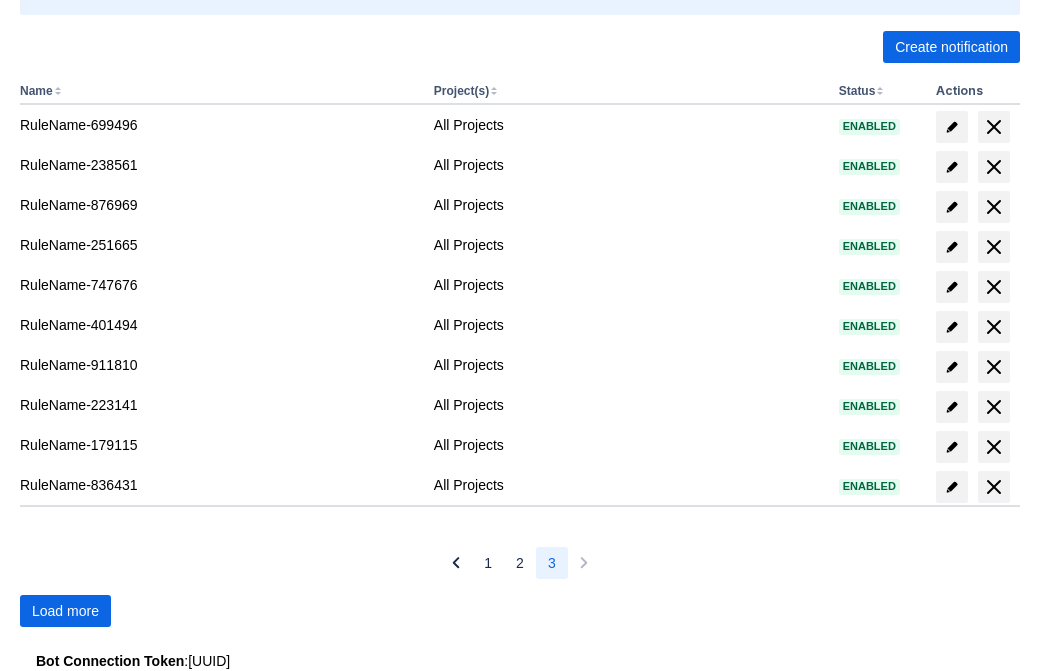 click on "Load more" at bounding box center (65, 611) 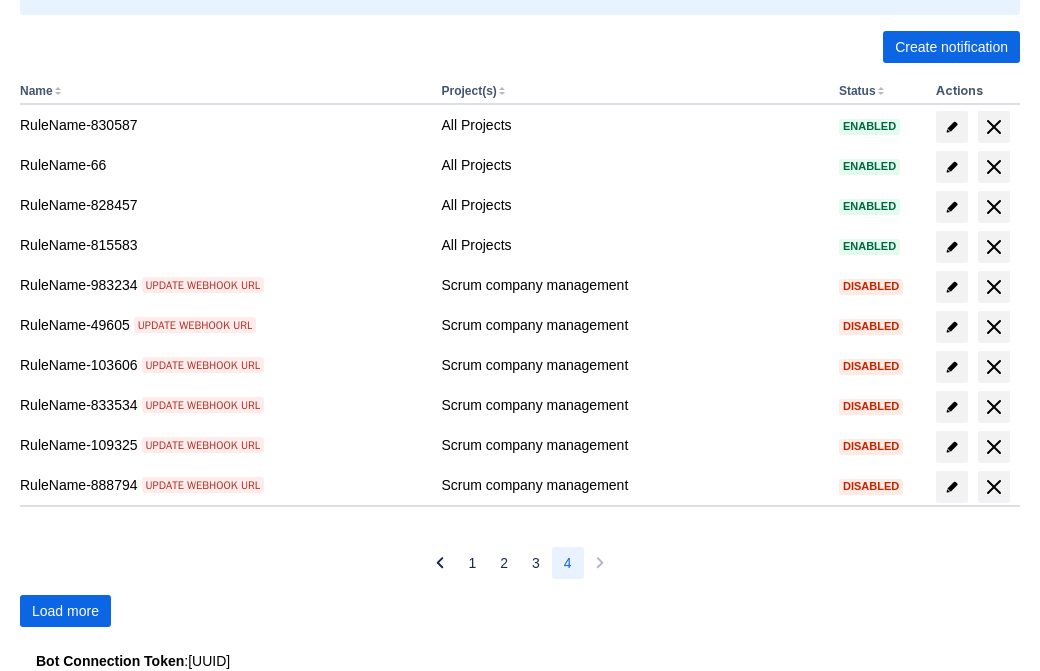 click on "Load more" at bounding box center [65, 611] 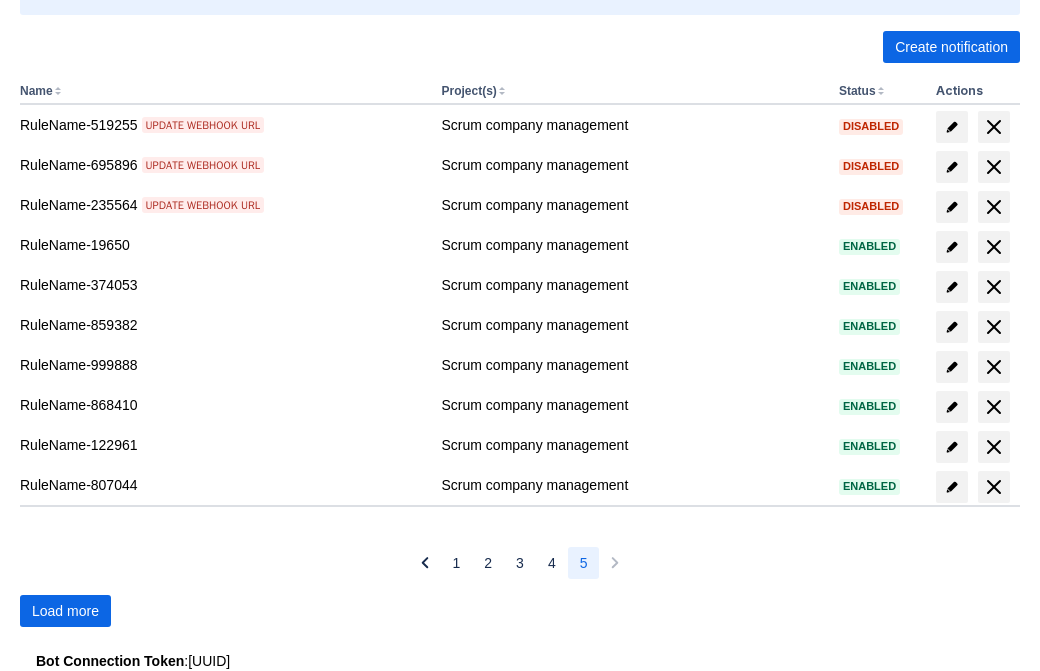 click on "Load more" at bounding box center (65, 611) 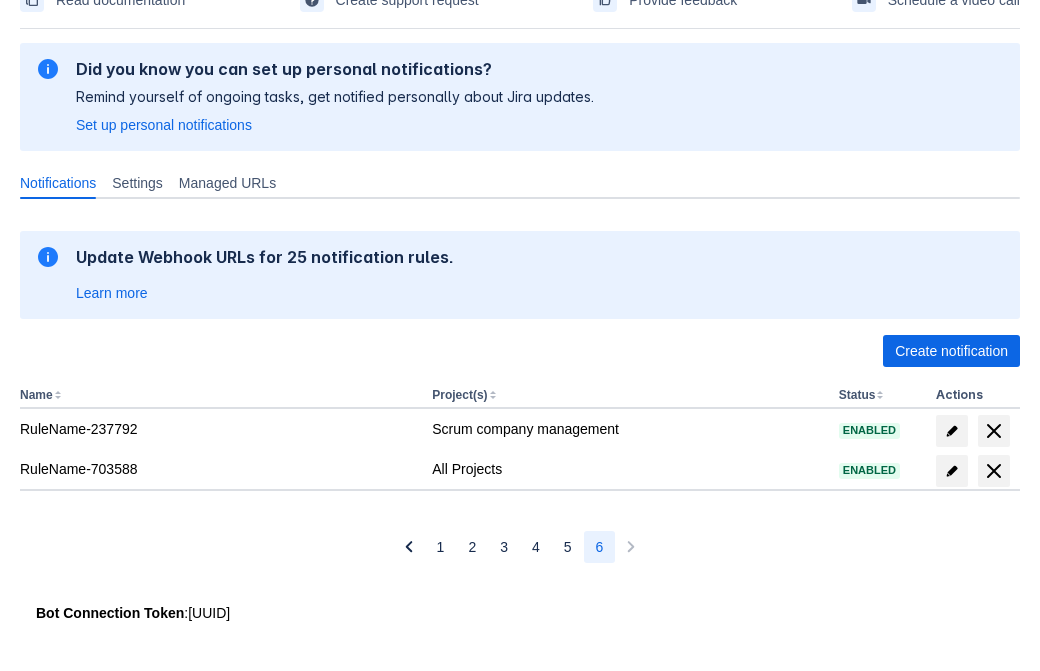 scroll, scrollTop: 109, scrollLeft: 0, axis: vertical 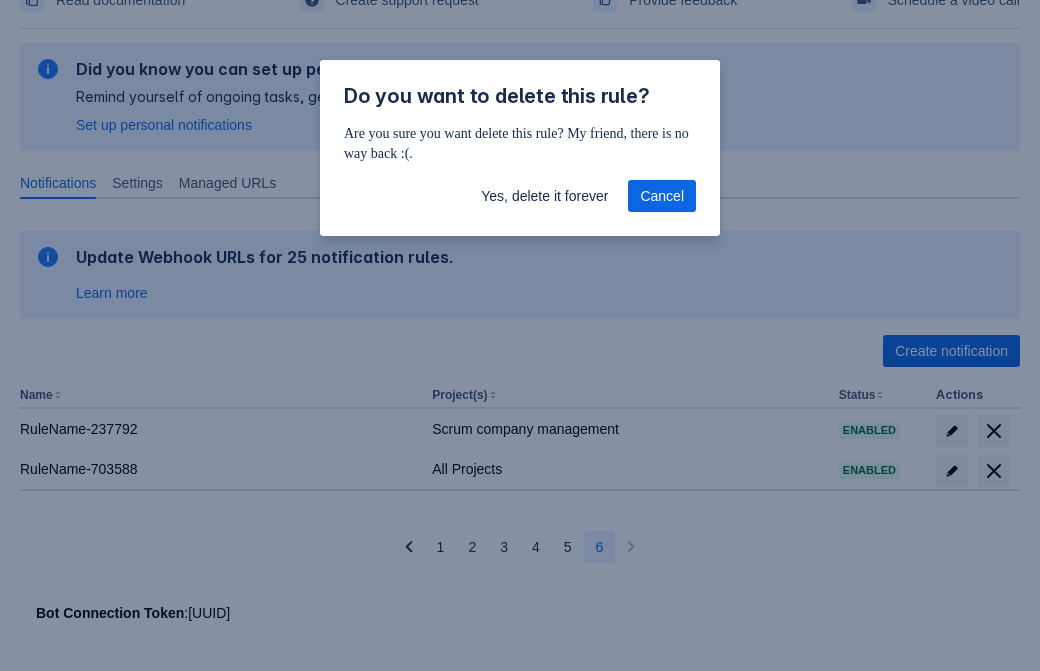 click on "Yes, delete it forever" at bounding box center (544, 196) 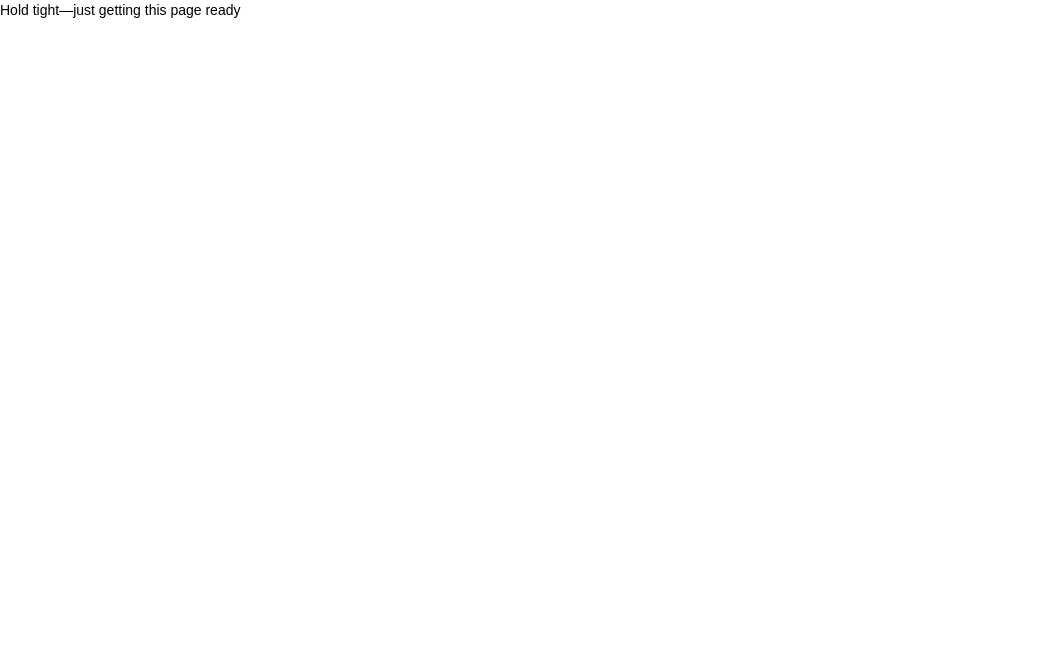 scroll, scrollTop: 0, scrollLeft: 0, axis: both 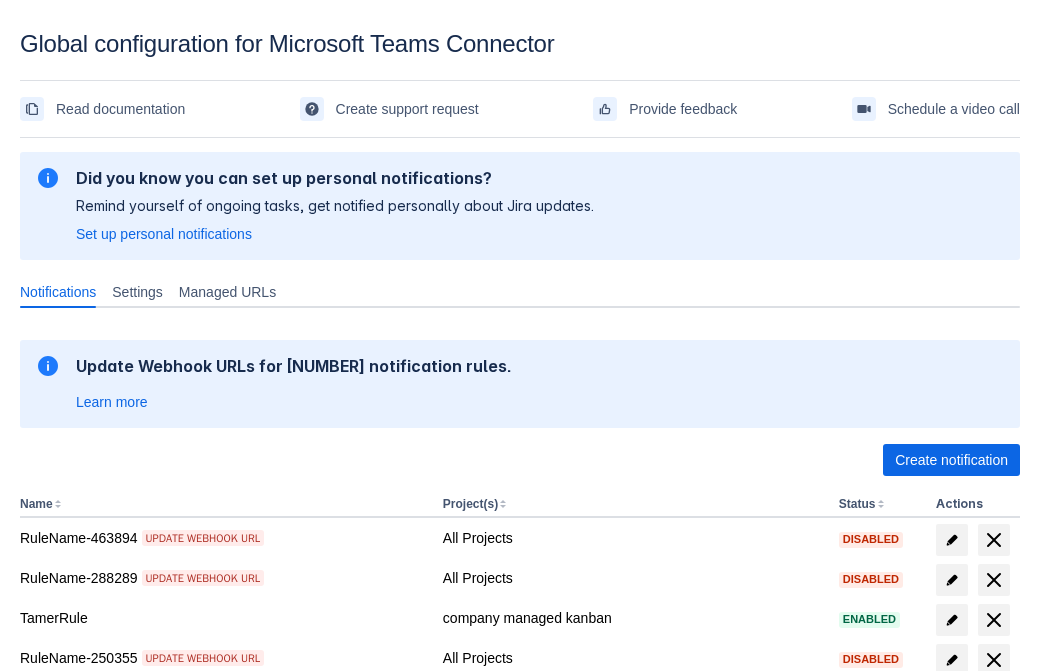 click on "Create notification" at bounding box center [951, 460] 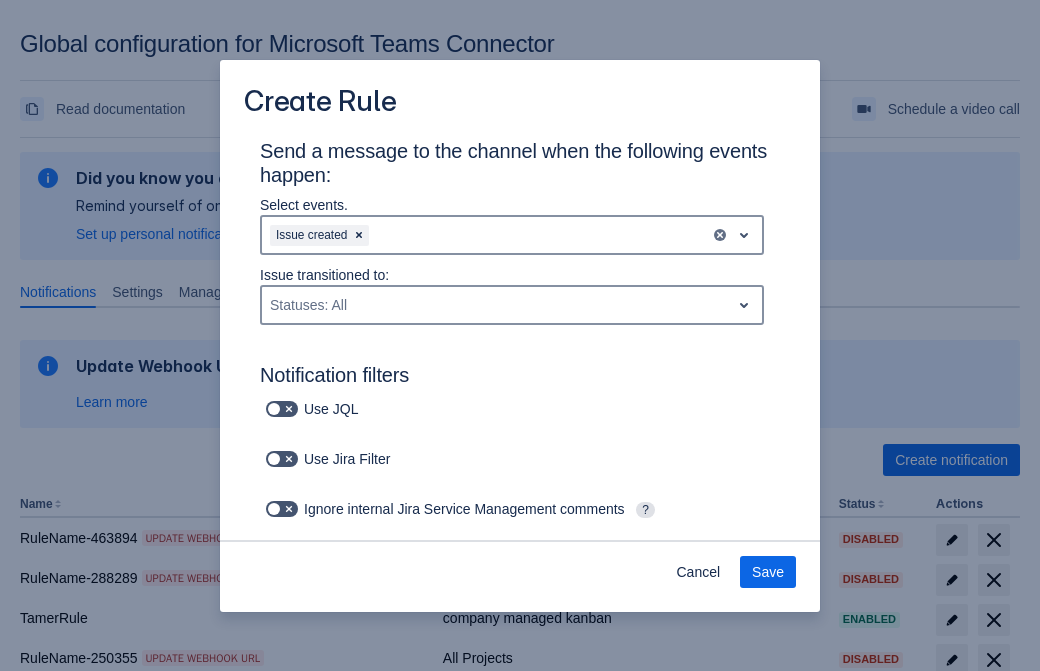 click on "Issue created" at bounding box center (486, 235) 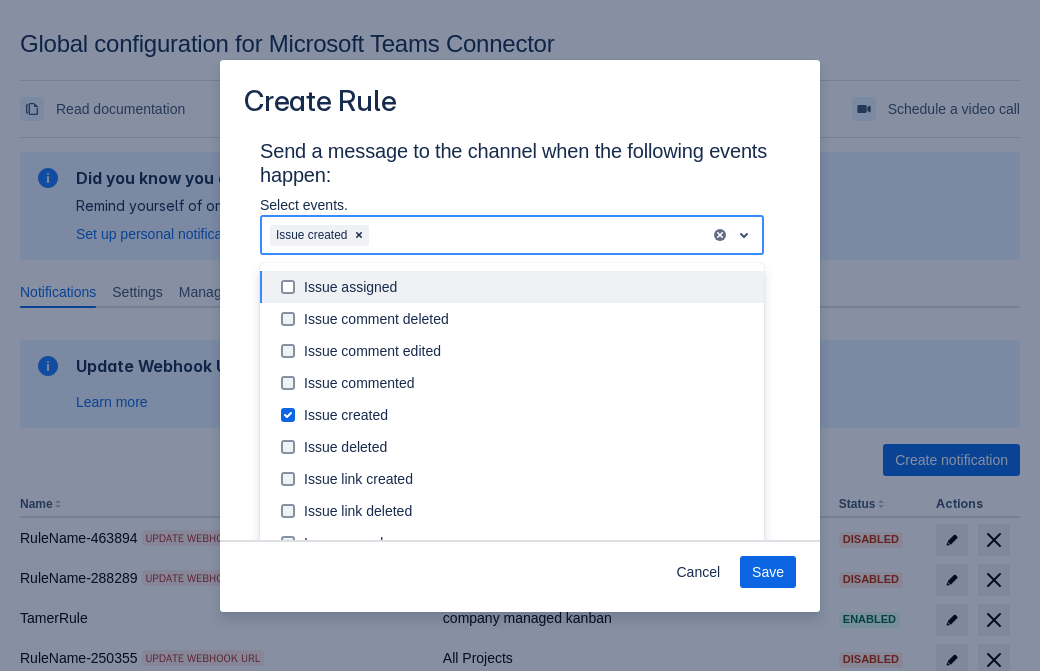 click on "Issue created" at bounding box center [528, 415] 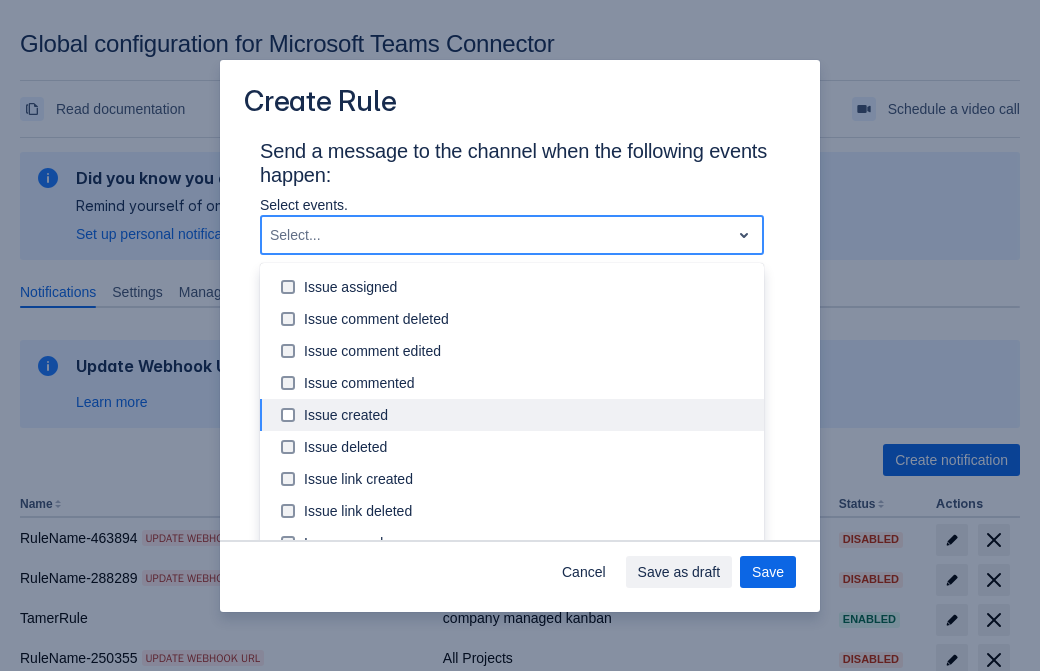 click on "Issue updated" at bounding box center [528, 607] 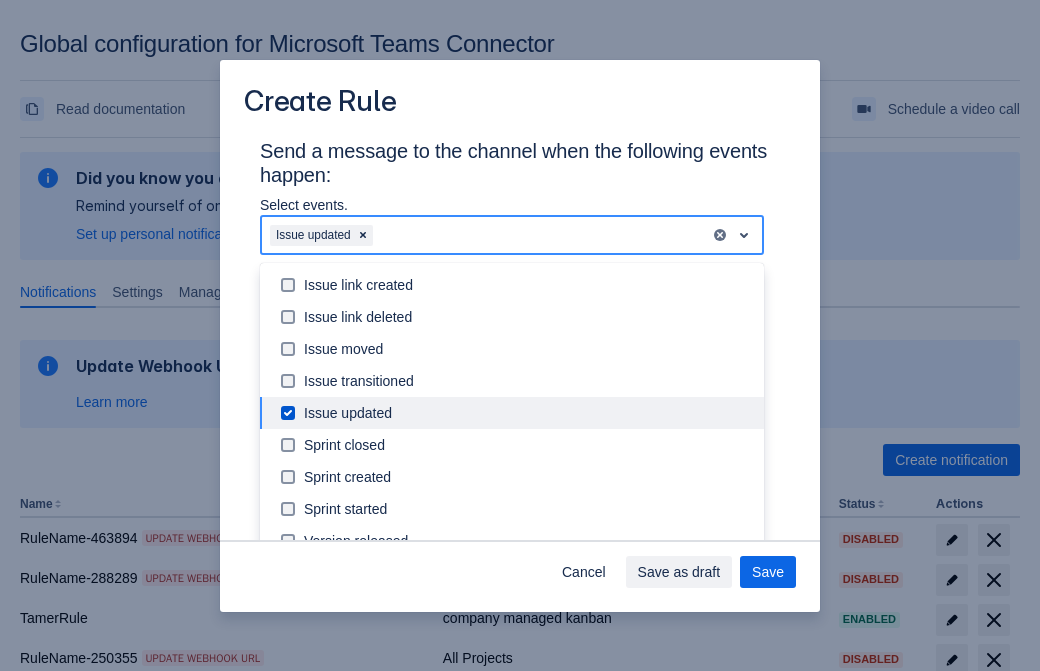 click on "Labels: All" at bounding box center (354, 873) 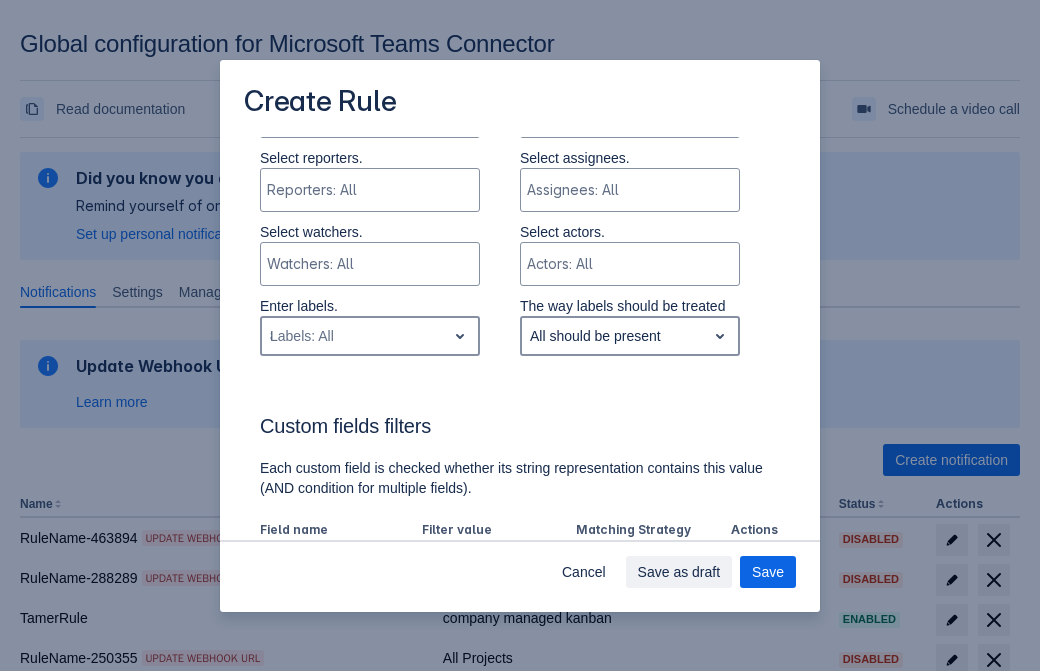 type on "835578_label" 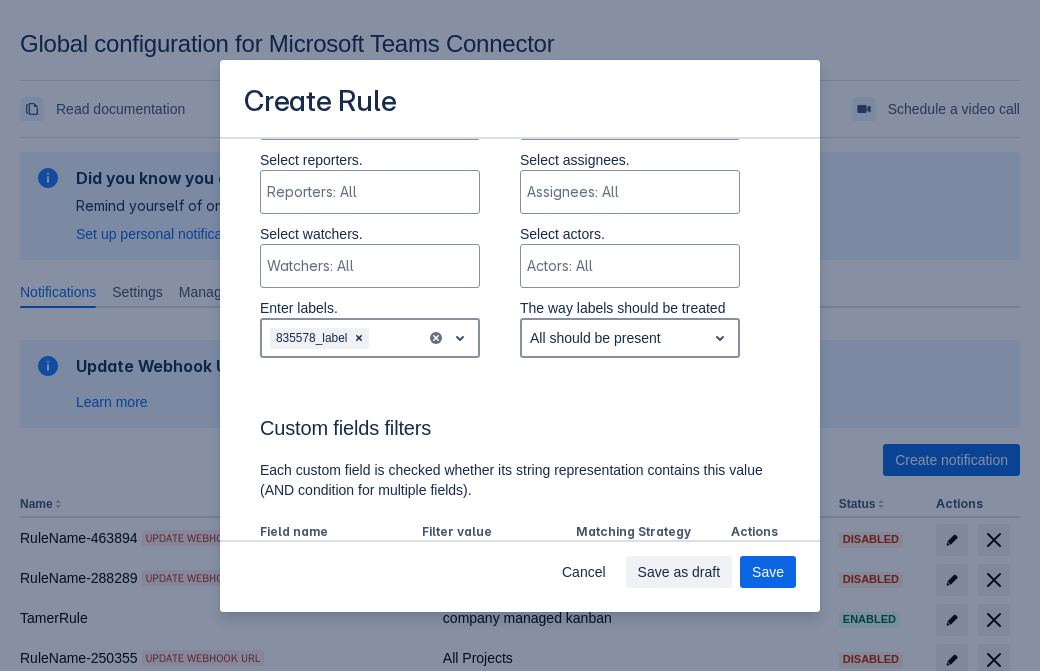 scroll, scrollTop: 1150, scrollLeft: 0, axis: vertical 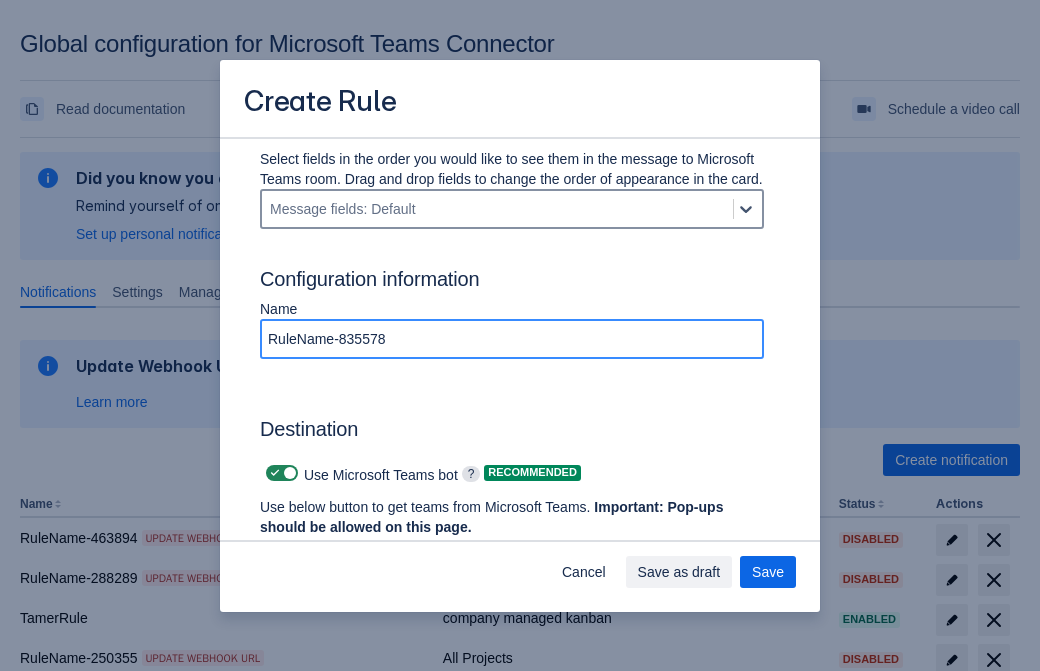 type on "[RULE_NAME]" 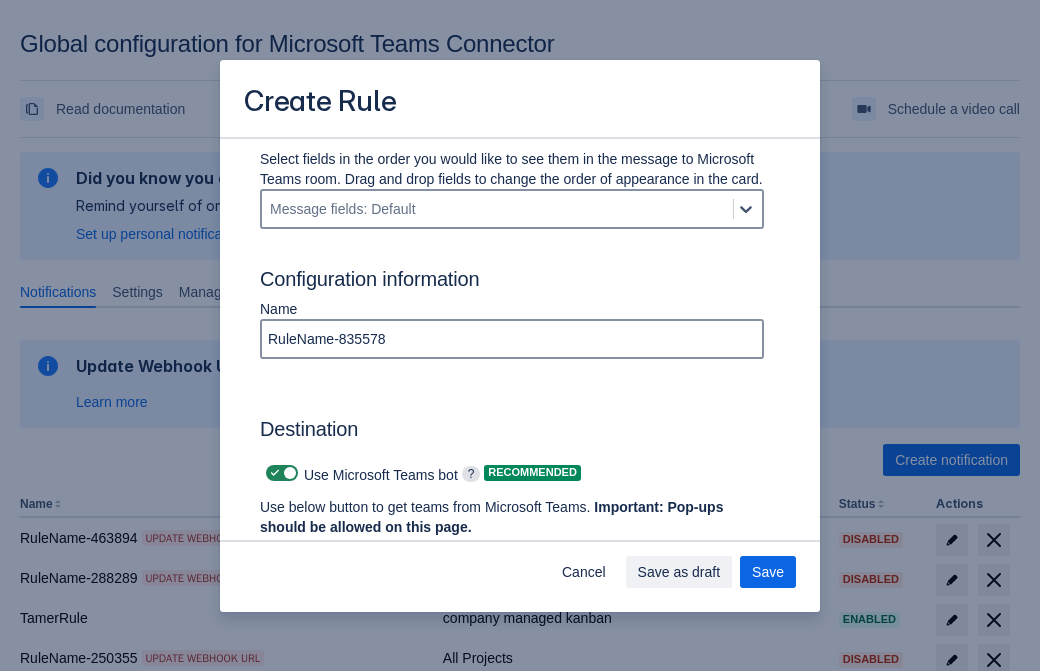 click at bounding box center [275, 473] 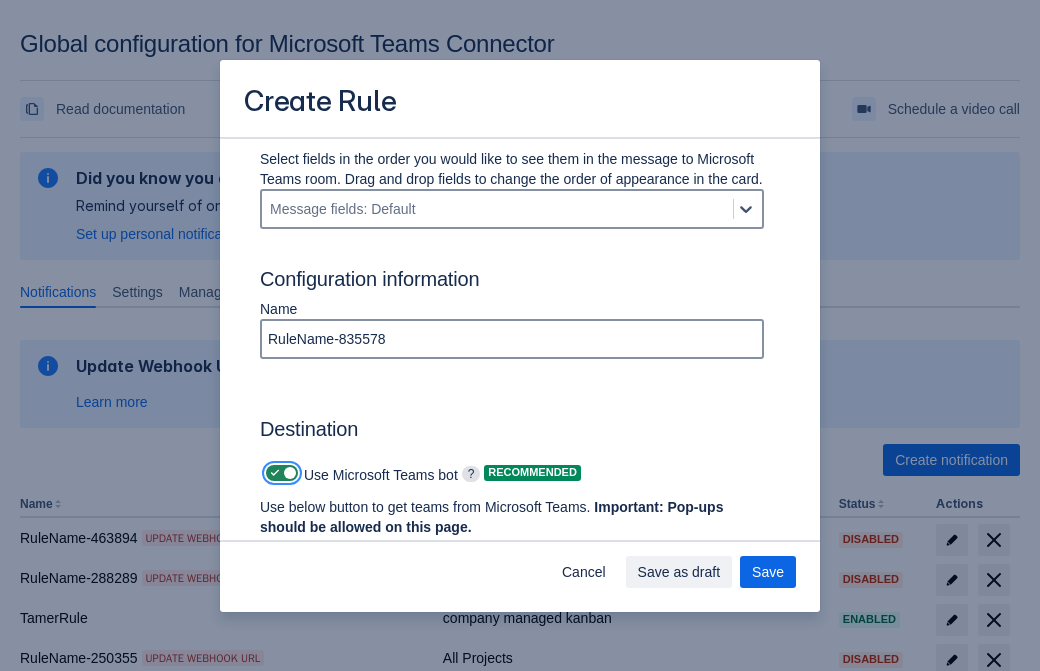 checkbox on "false" 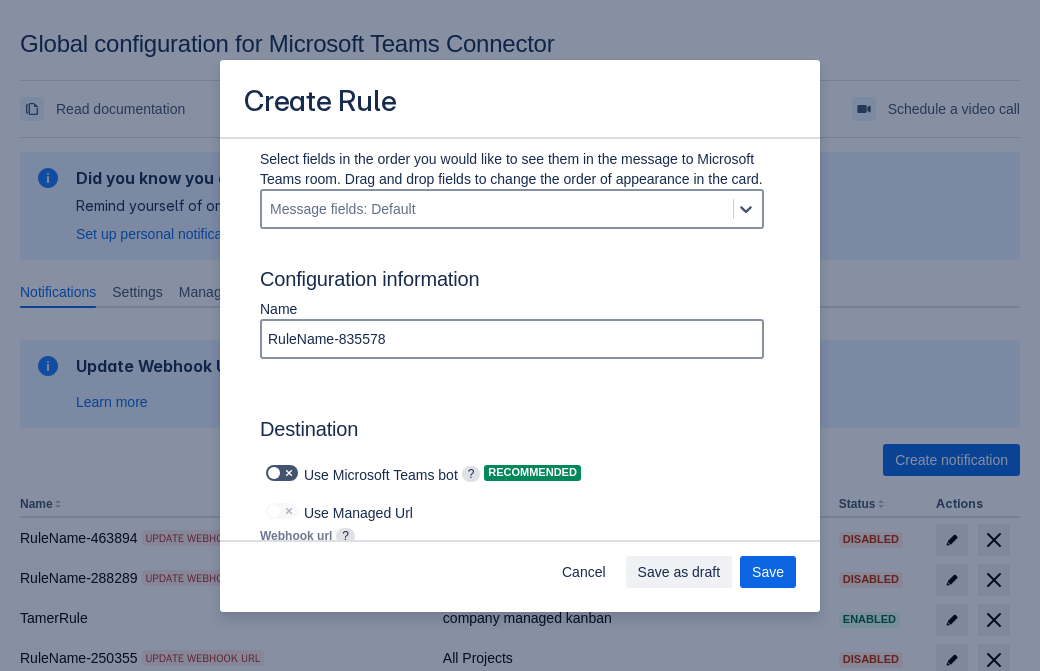 type on "https://prod-112.westeurope.logic.azure.com:443/workflows/bae959254738451b85002b53d5e90c49/triggers/manual/paths/invoke?api-version=2016-06-01&sp=%2Ftriggers%2Fmanual%2Frun&sv=1.0&sig=CudmuBtU-267HGLerd2tjXd6V0kZ_6hT4zUisFFEZeA" 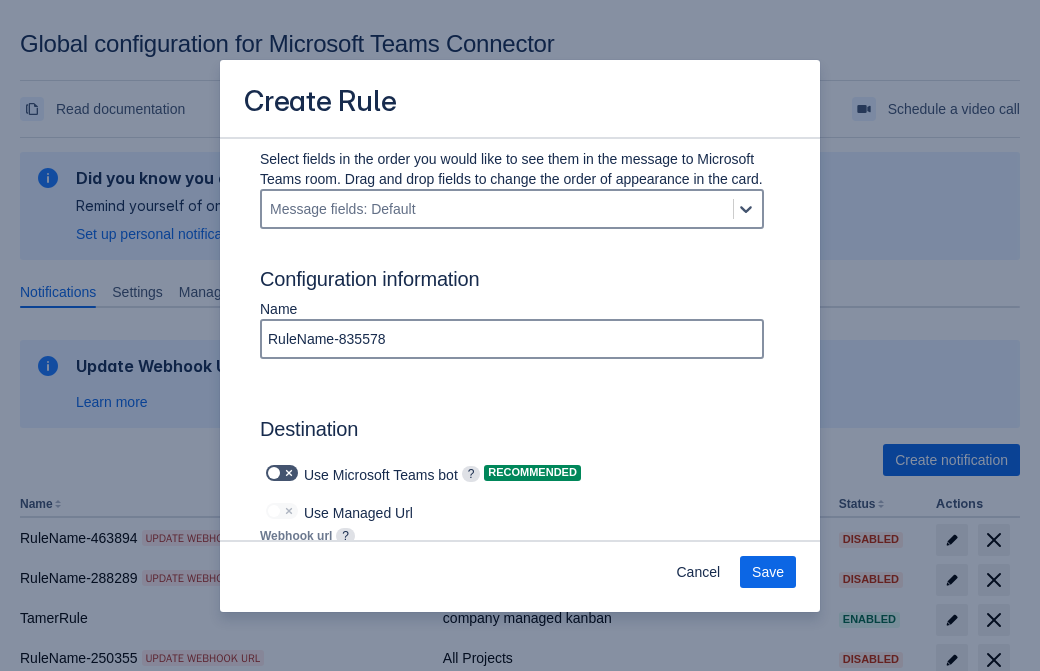 scroll, scrollTop: 0, scrollLeft: 1142, axis: horizontal 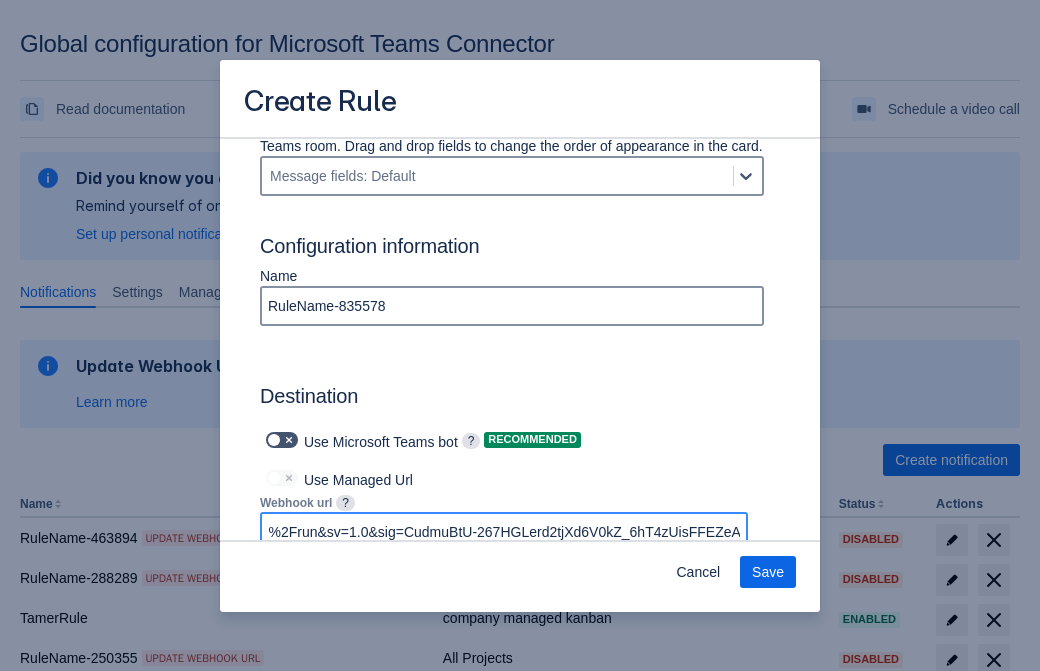 click on "Save" at bounding box center (768, 572) 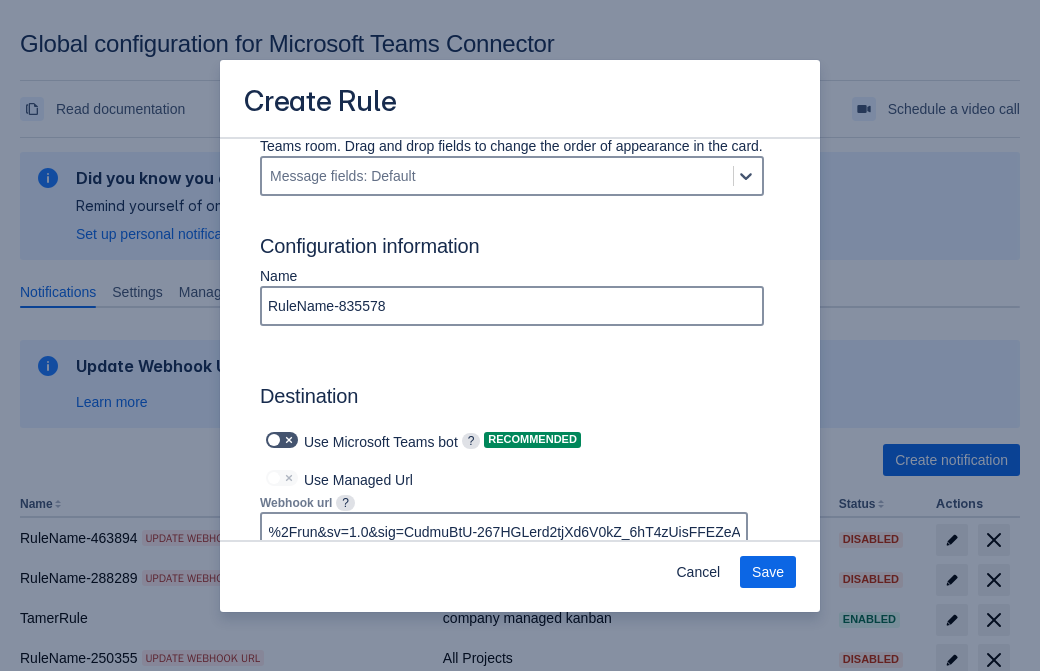 scroll, scrollTop: 0, scrollLeft: 0, axis: both 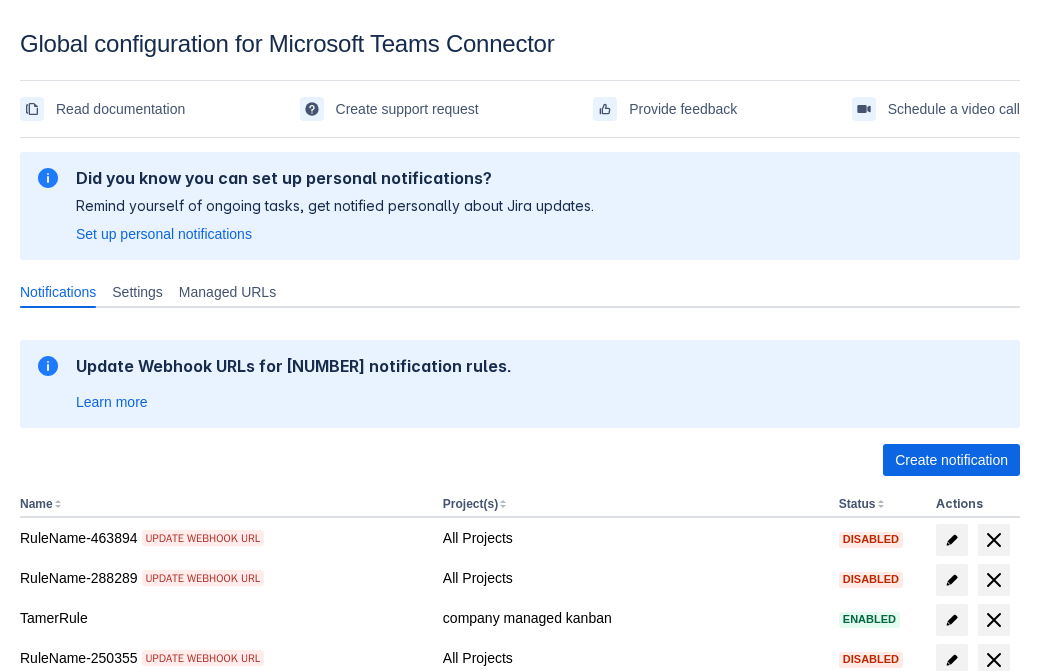 click on "Load more" at bounding box center [65, 976] 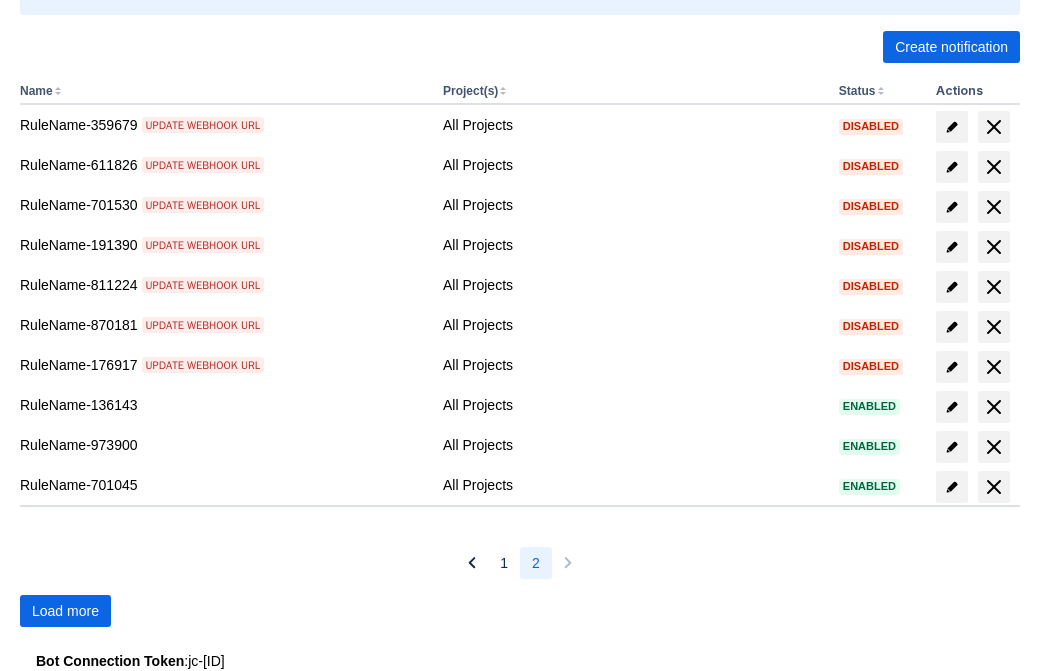 click on "Load more" at bounding box center [65, 611] 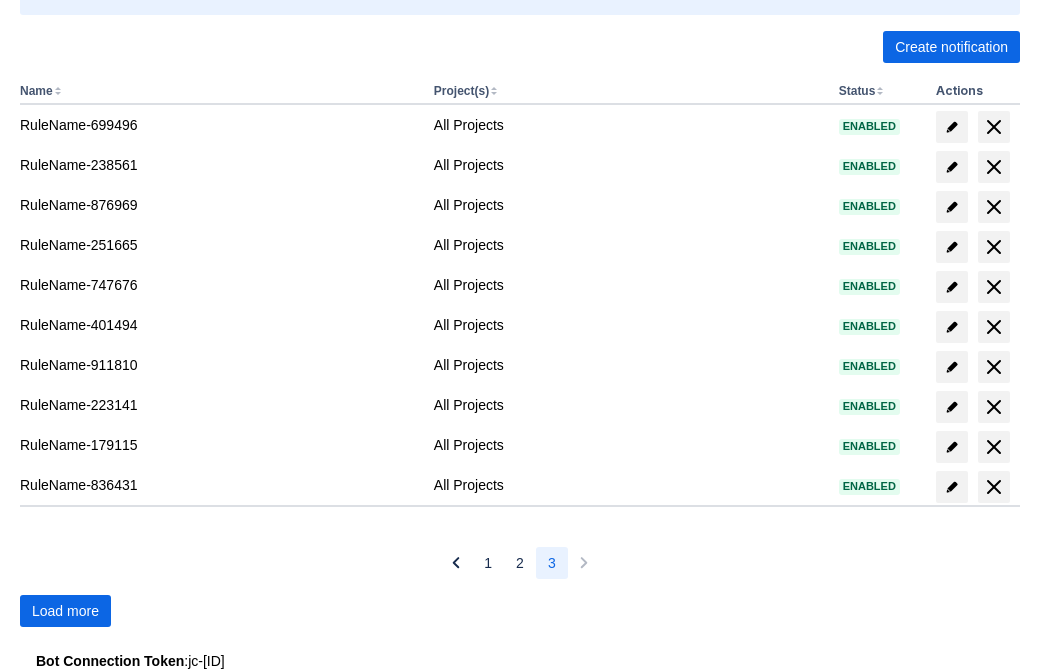 click on "Load more" at bounding box center [65, 611] 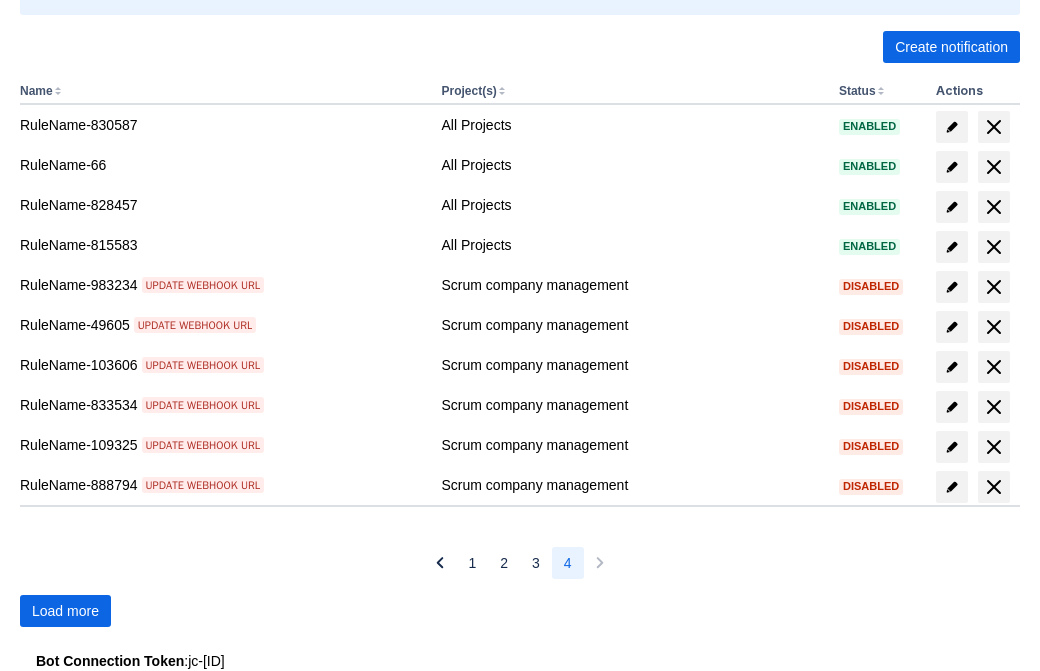 click on "Load more" at bounding box center [65, 611] 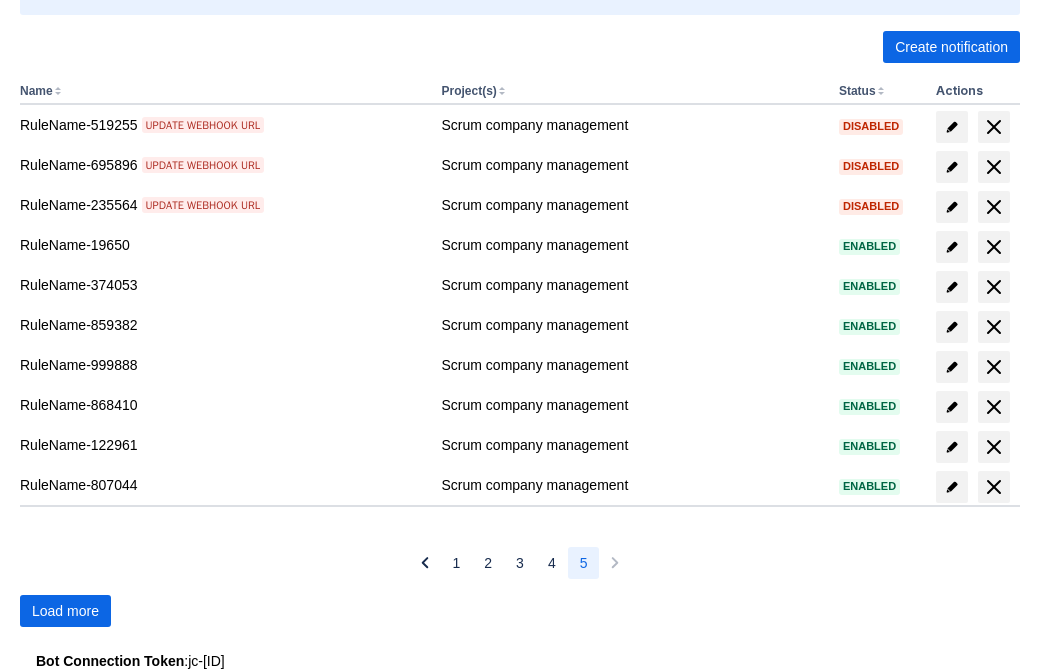 click on "Load more" at bounding box center [65, 611] 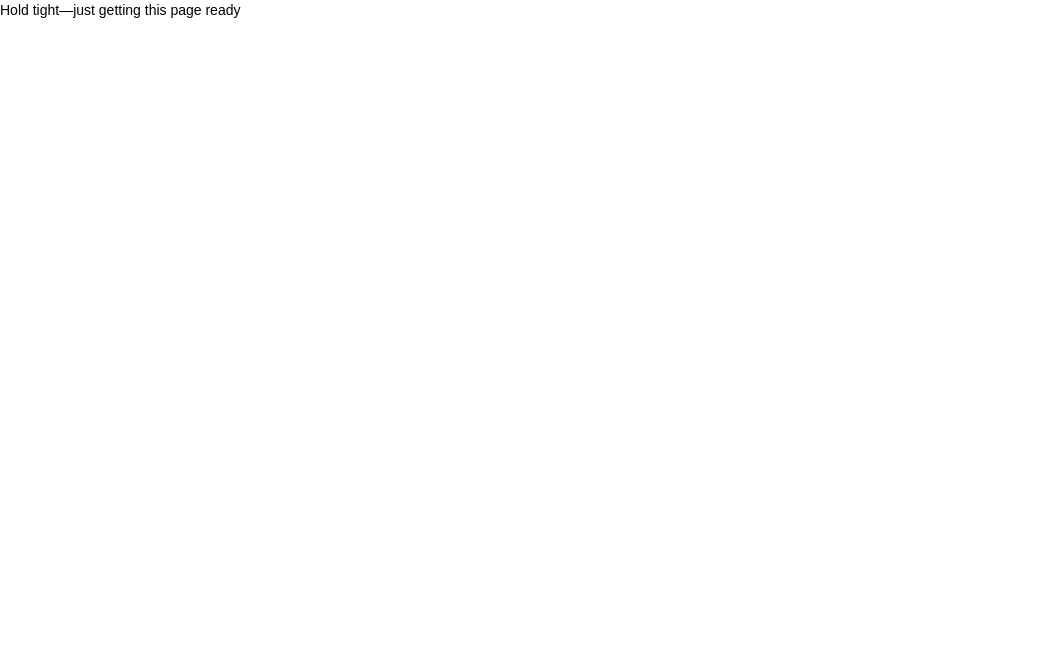 scroll, scrollTop: 0, scrollLeft: 0, axis: both 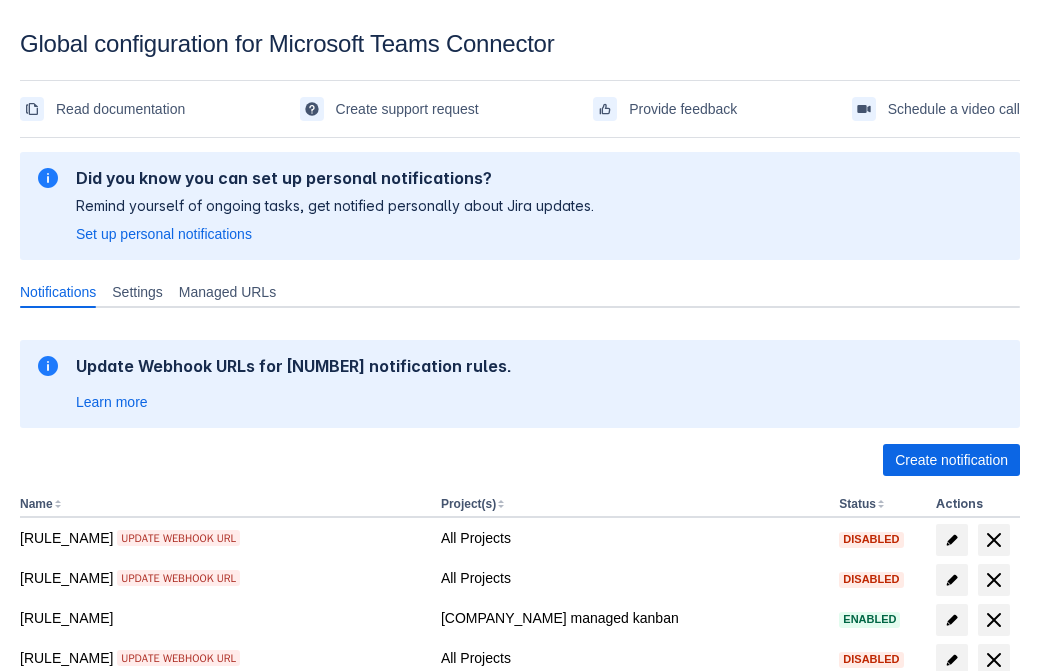 click on "Load more" at bounding box center [65, 976] 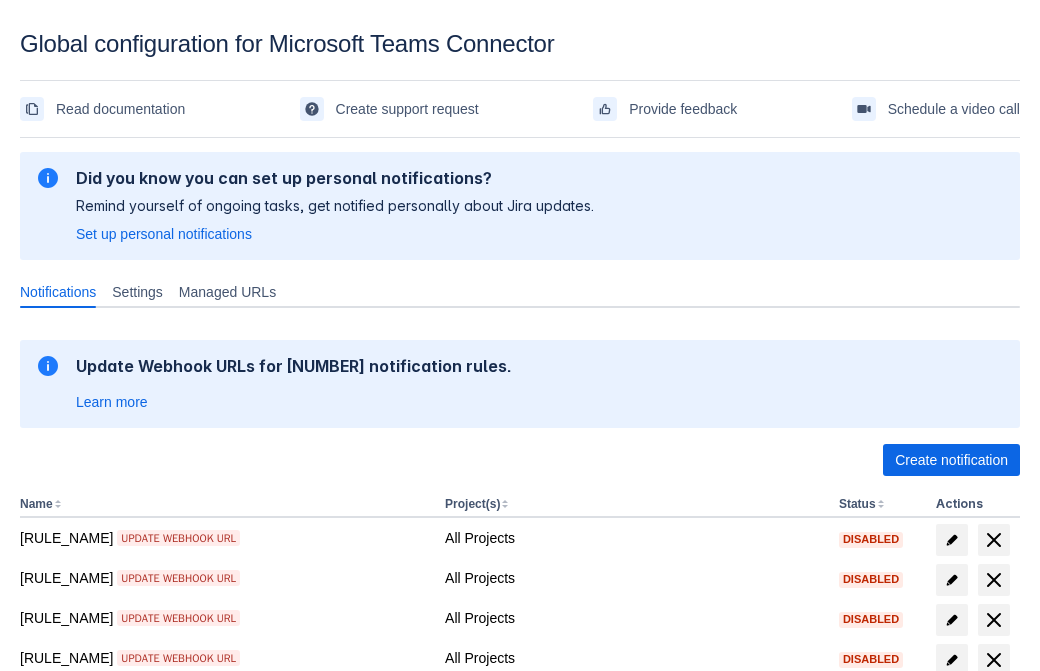 scroll, scrollTop: 413, scrollLeft: 0, axis: vertical 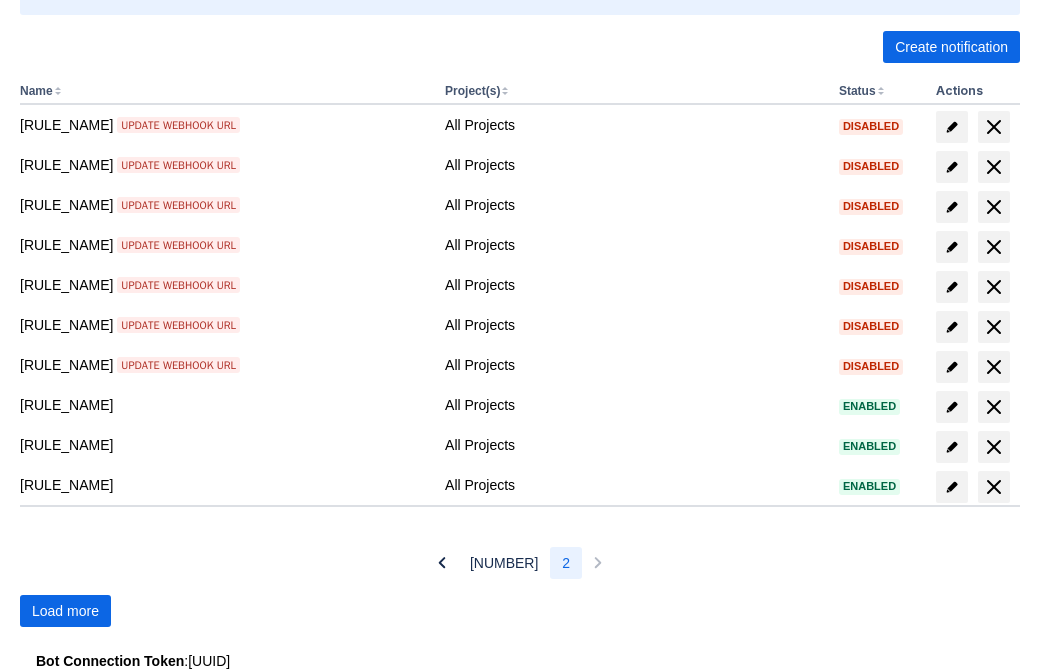 click on "Load more" at bounding box center (65, 611) 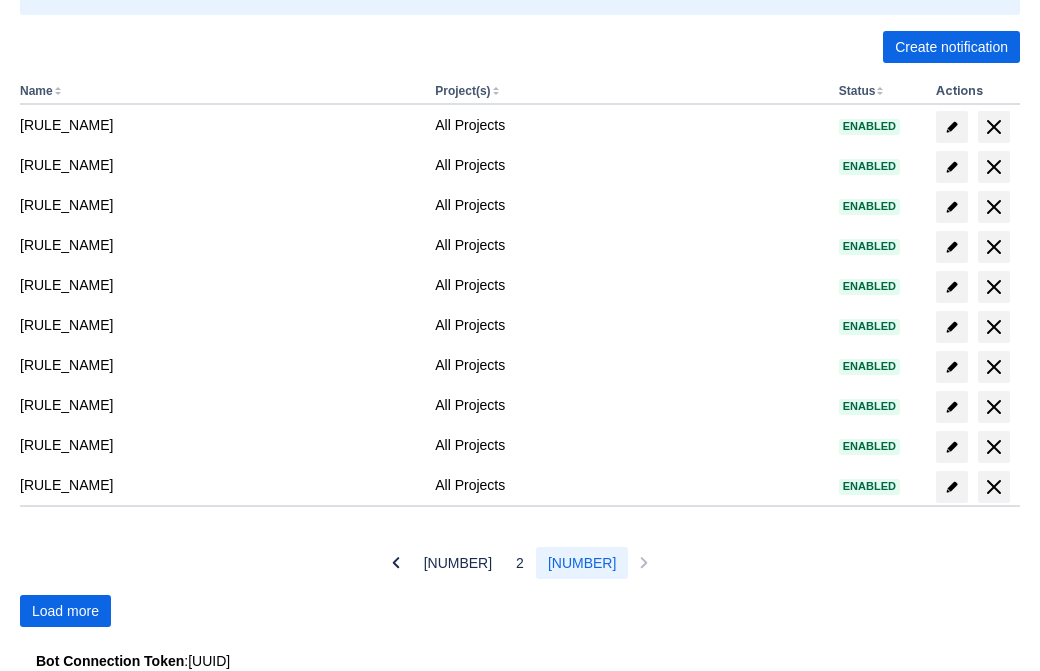 click on "Load more" at bounding box center [65, 611] 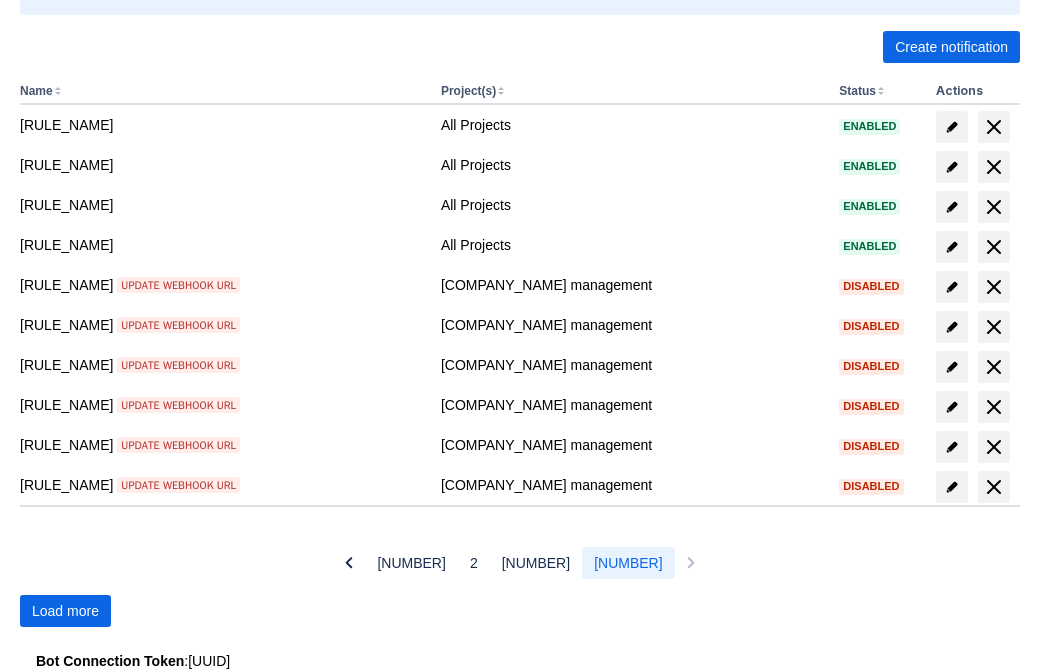 click on "Load more" at bounding box center [65, 611] 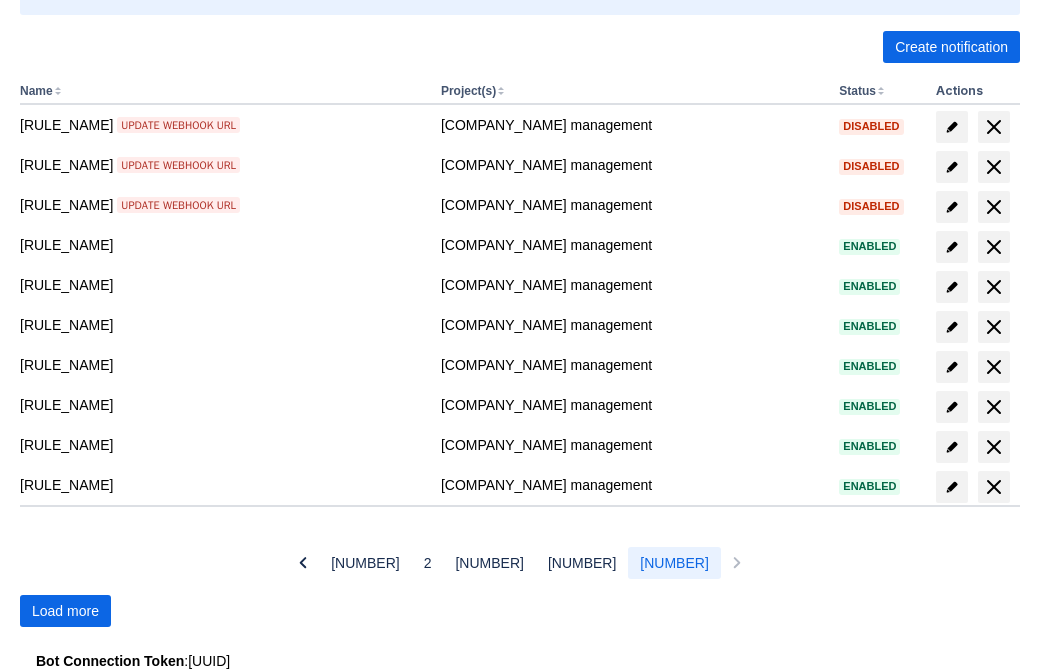 click on "Load more" at bounding box center [65, 611] 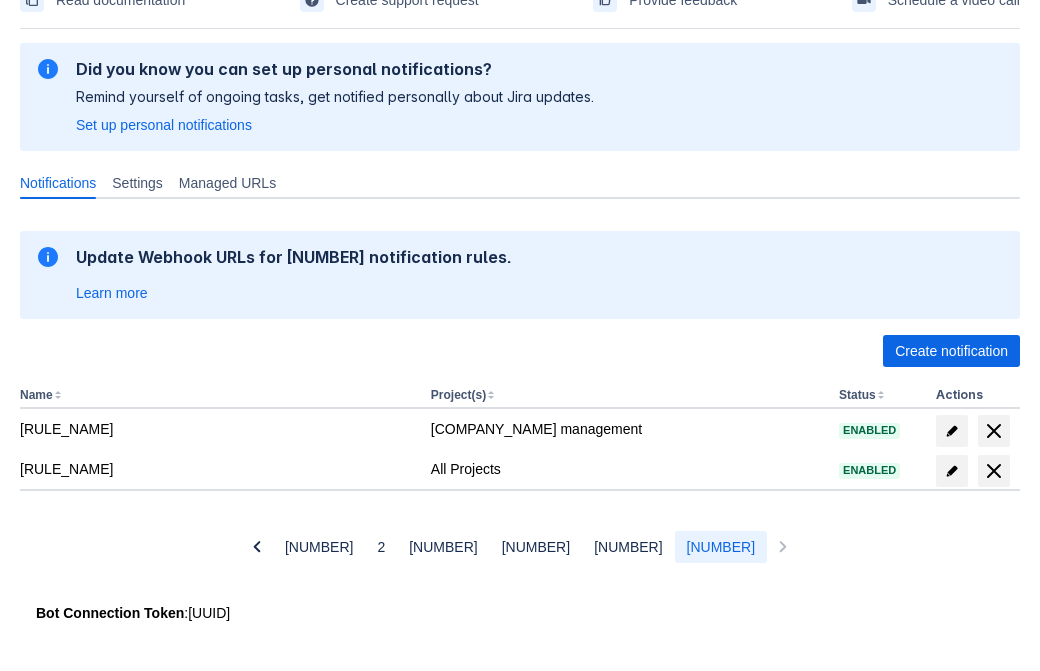 scroll, scrollTop: 109, scrollLeft: 0, axis: vertical 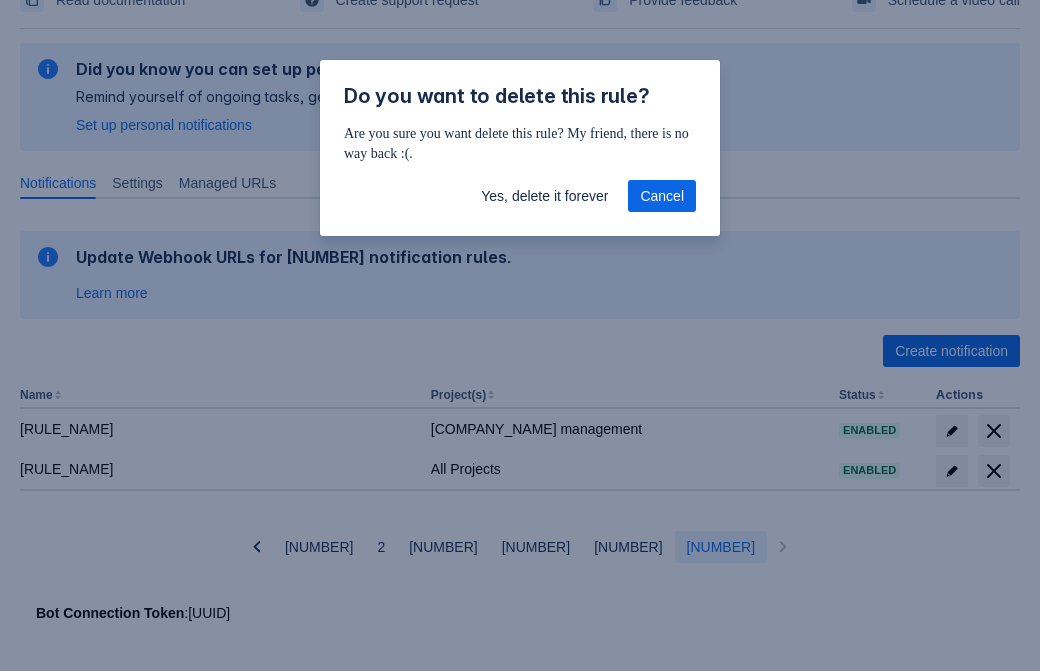 click on "Yes, delete it forever" at bounding box center (544, 196) 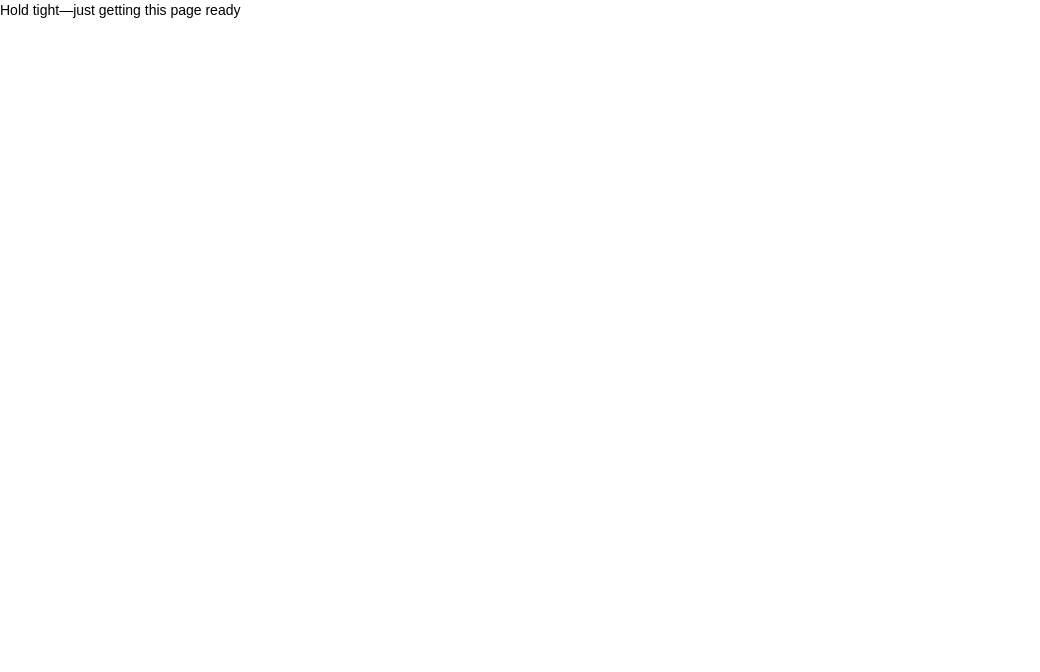 scroll, scrollTop: 0, scrollLeft: 0, axis: both 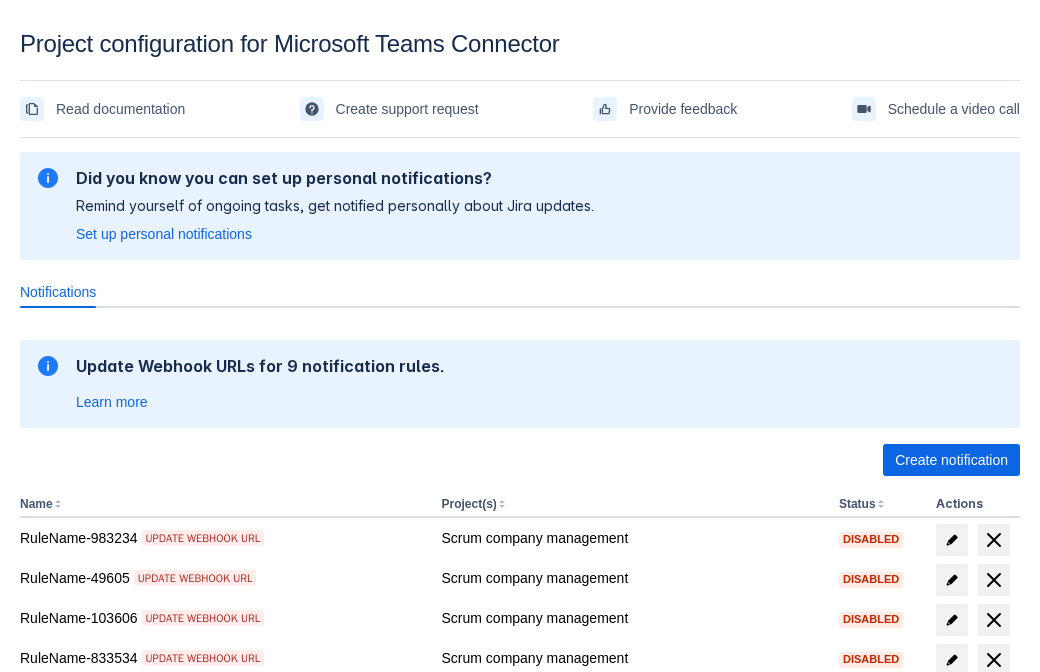 click on "Create notification" at bounding box center (951, 460) 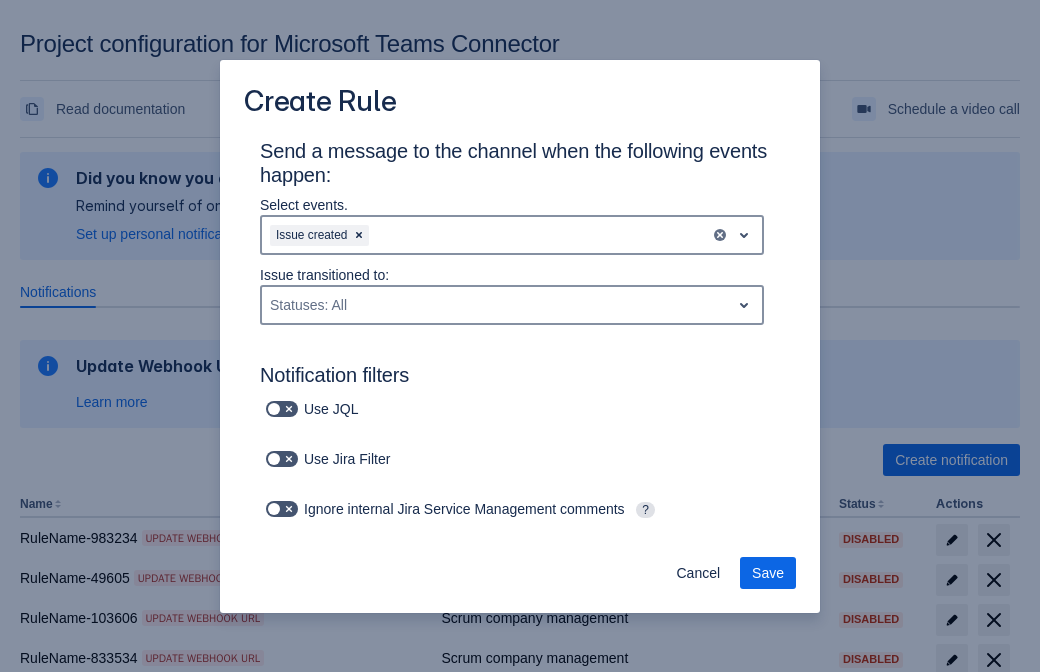 click on "Labels: All" at bounding box center (354, 803) 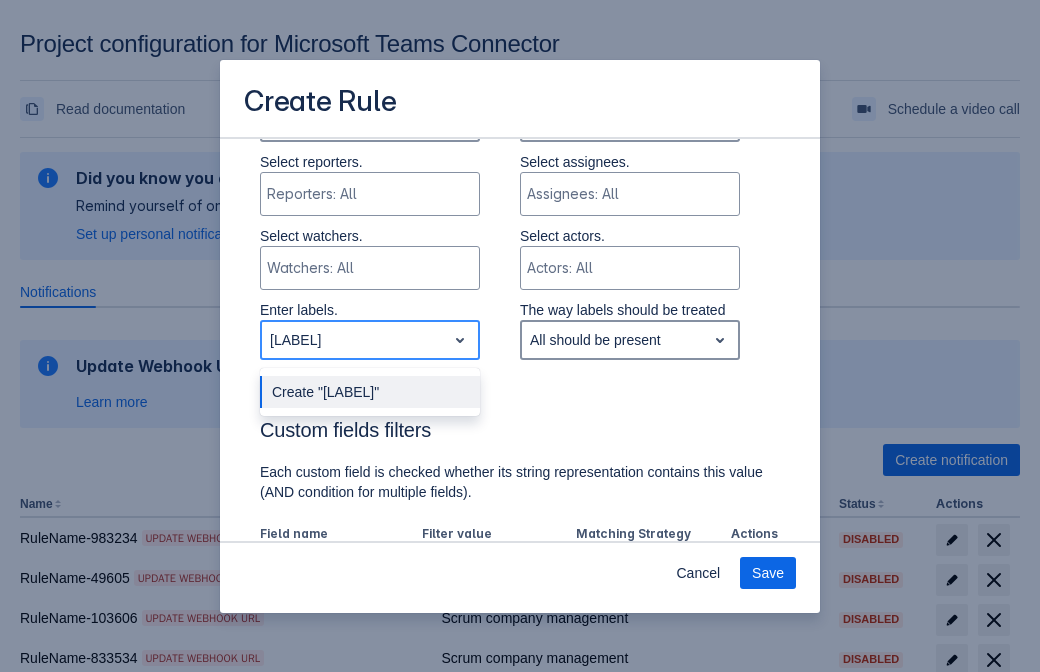 type 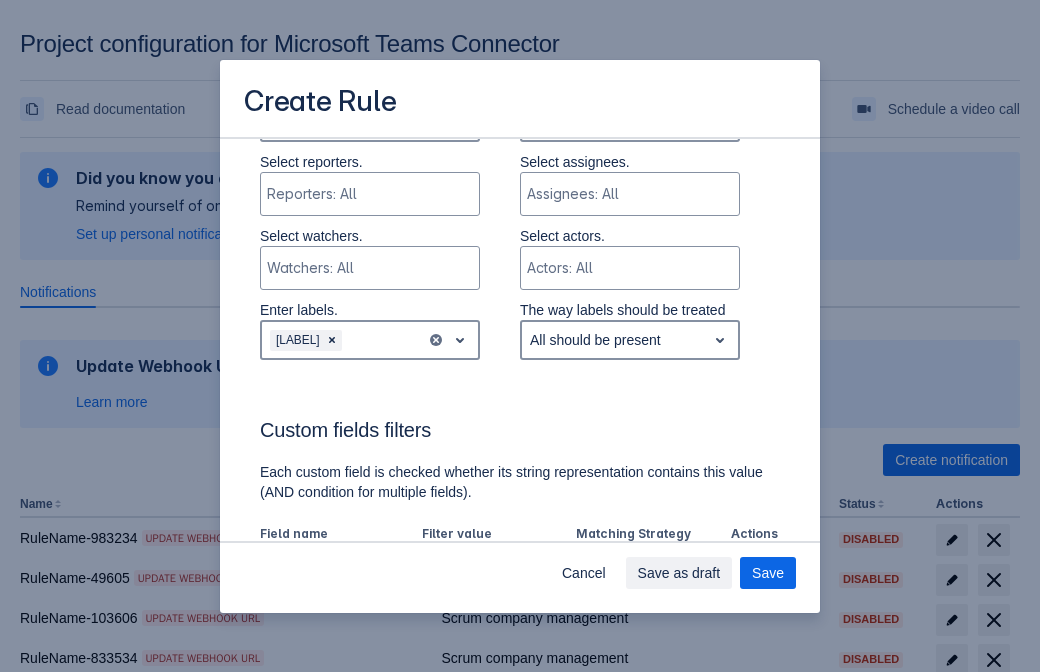 scroll, scrollTop: 1079, scrollLeft: 0, axis: vertical 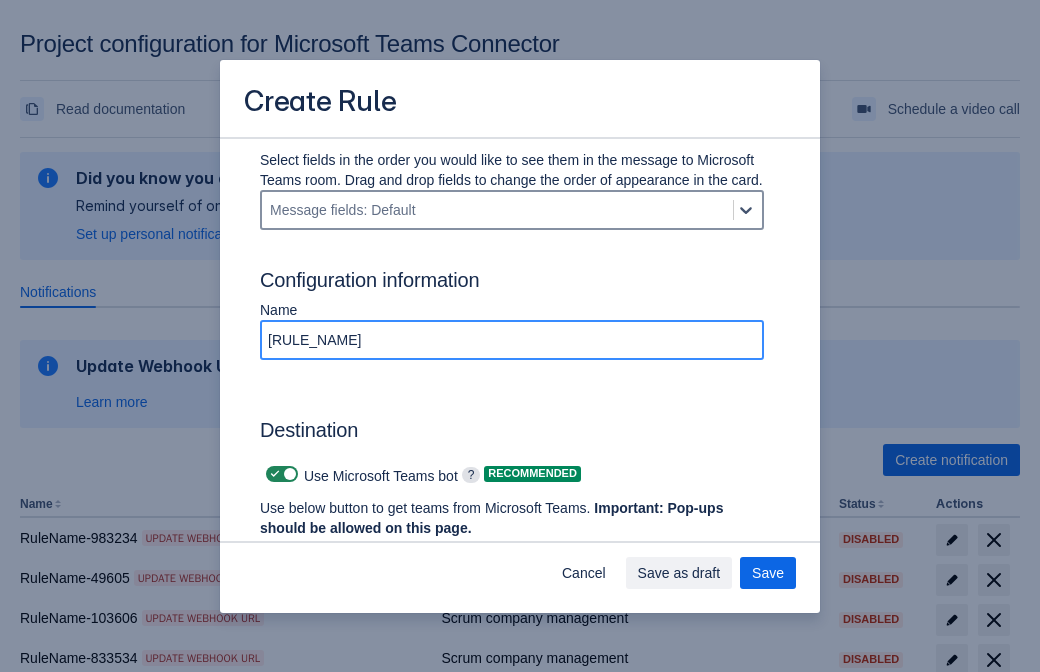 type on "[RULE_NAME]" 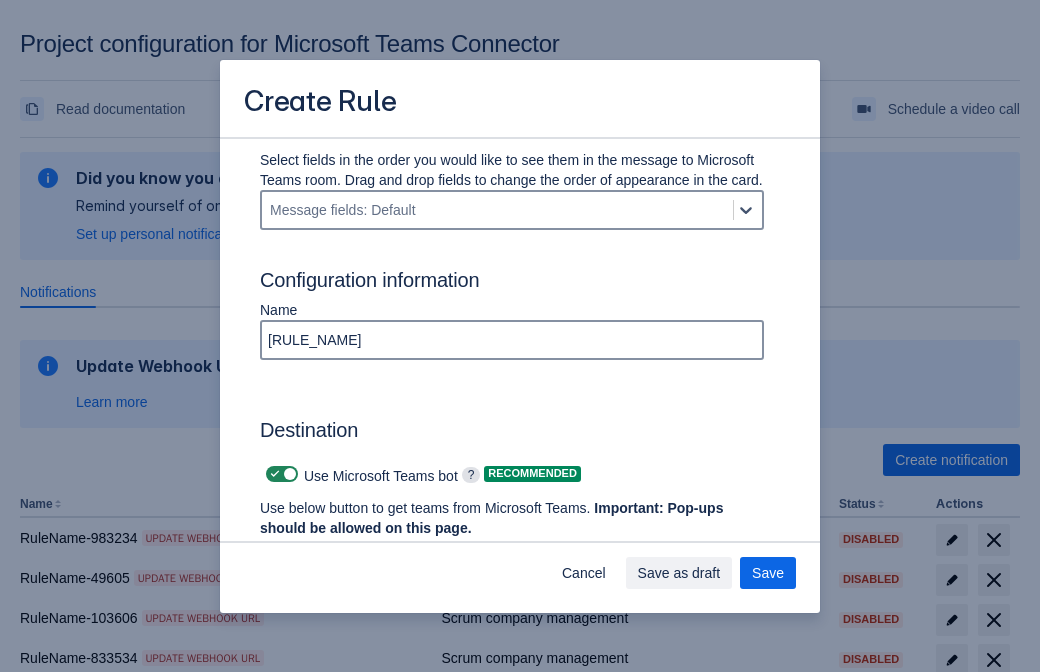 click at bounding box center (275, 474) 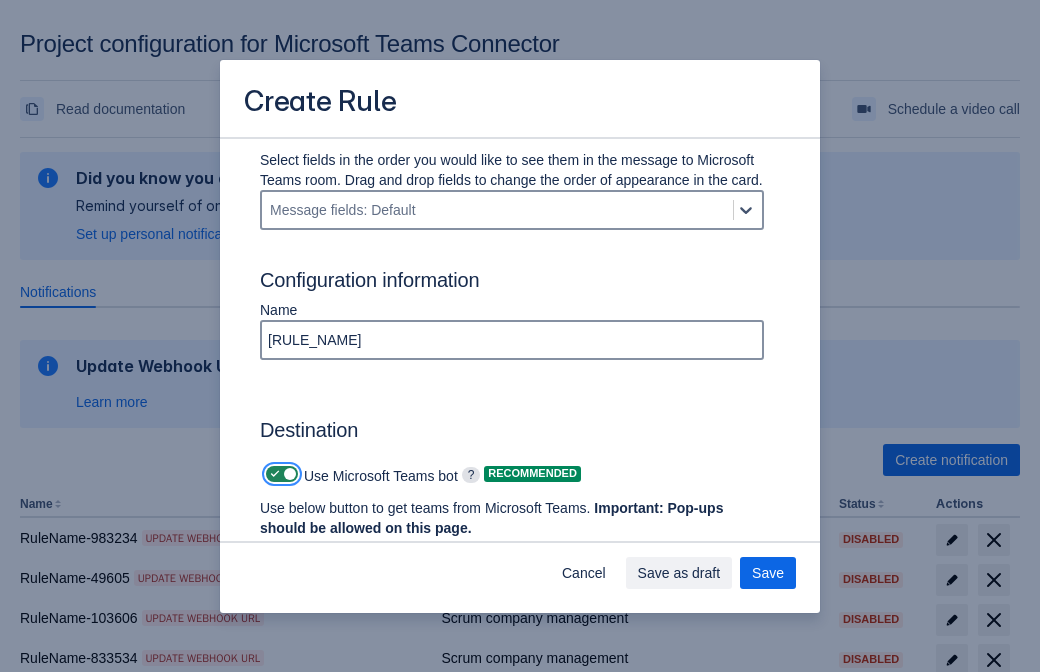 checkbox on "false" 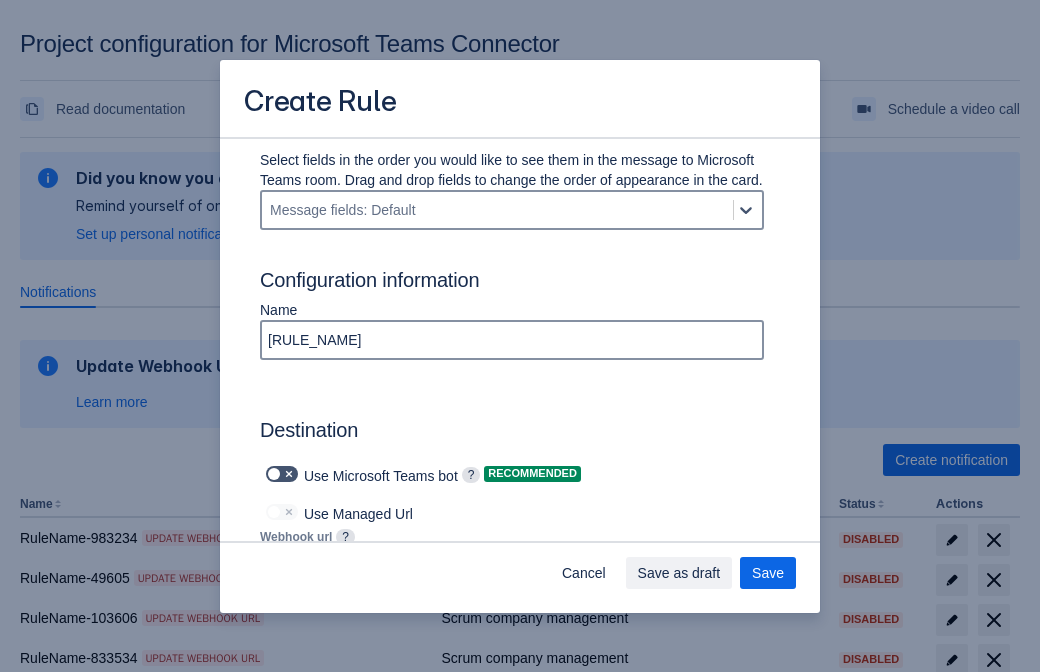 type on "https://prod-103.westeurope.logic.azure.com:443/workflows/562279af401f414e8dae6e8b71857168/triggers/manual/paths/invoke?api-version=2016-06-01&sp=%2Ftriggers%2Fmanual%2Frun&sv=1.0&sig=LWZGx-W07ogWQjWB5rIVE6YSsHexEaZFACJd40jBLAQ" 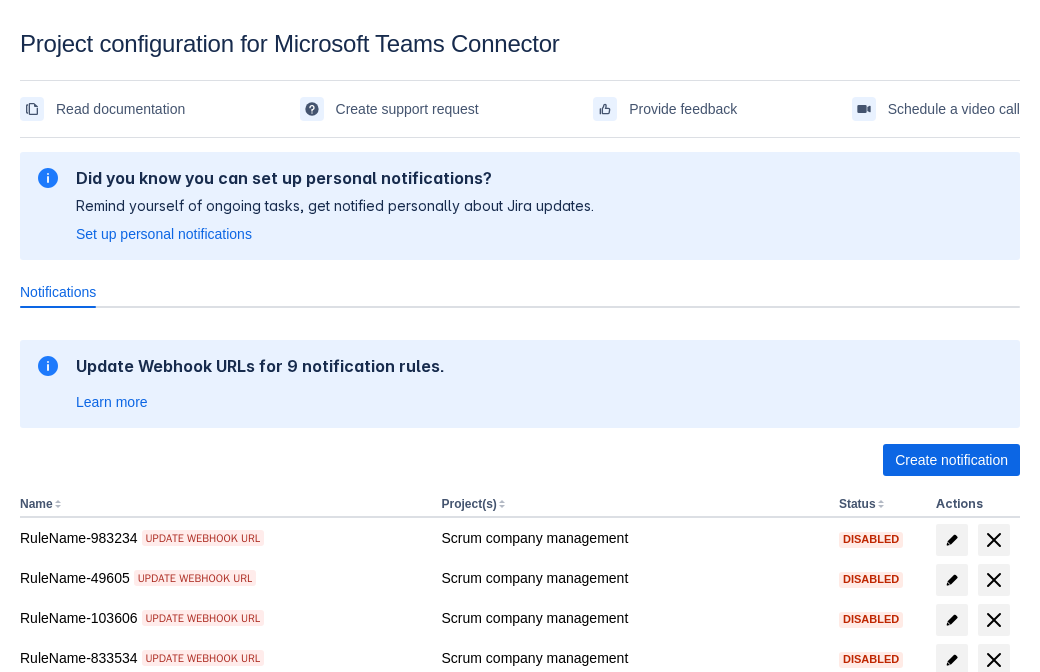 click on "Load more" at bounding box center [65, 976] 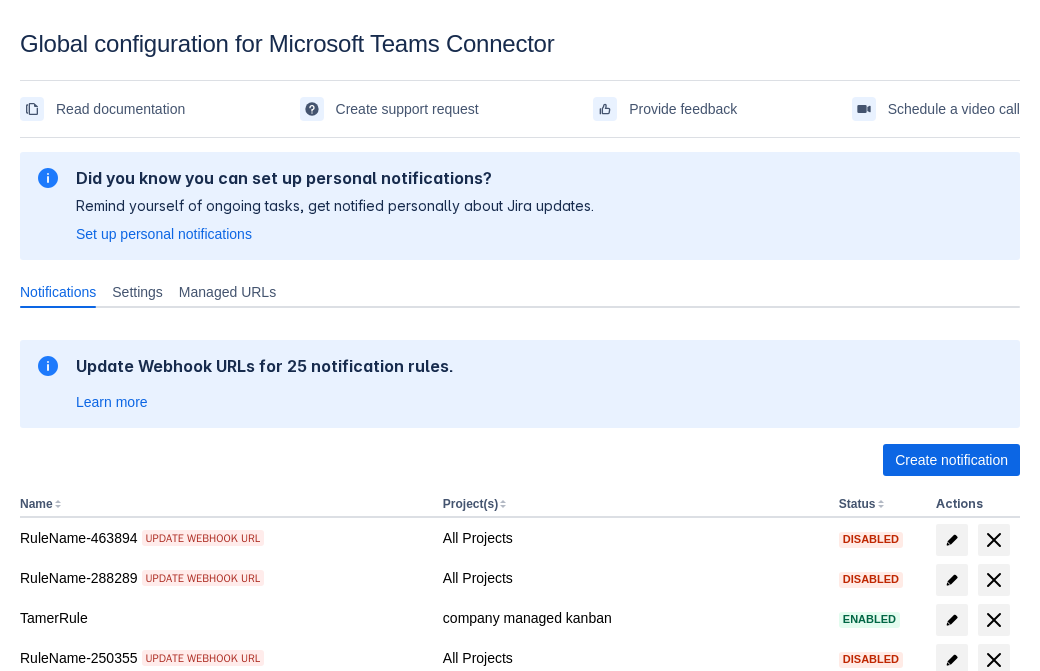 scroll, scrollTop: 413, scrollLeft: 0, axis: vertical 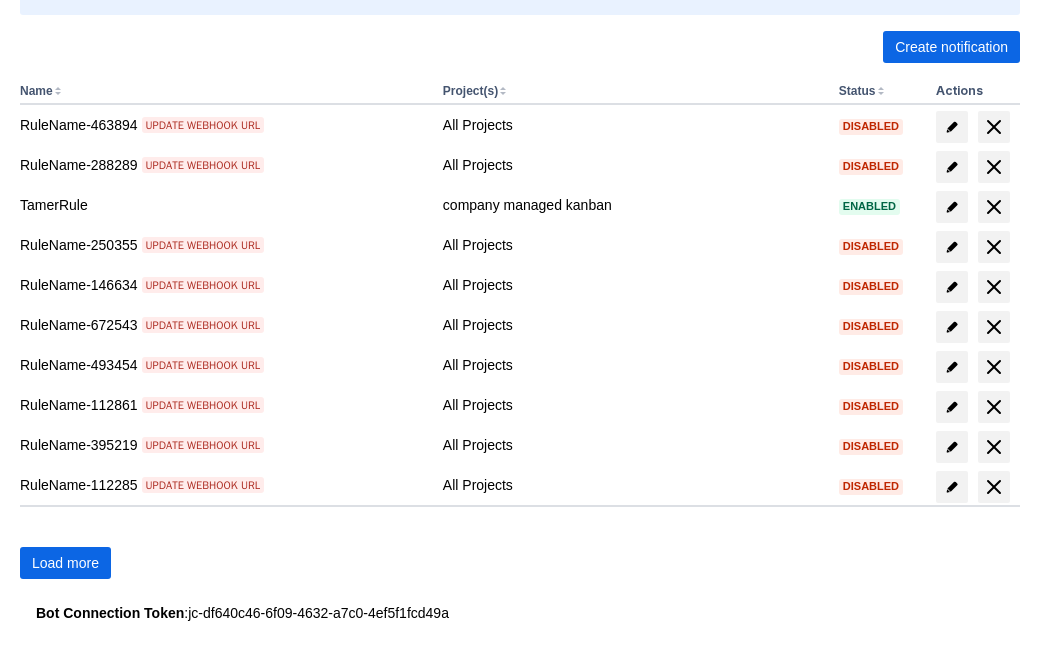 click on "Load more" at bounding box center (65, 563) 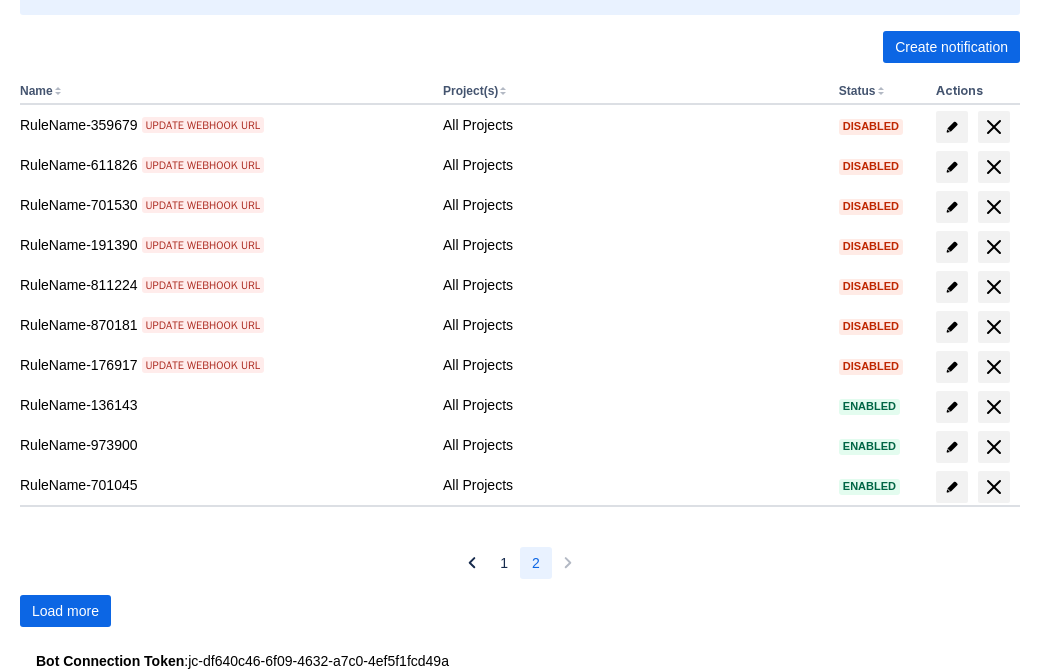 click on "Load more" at bounding box center [65, 611] 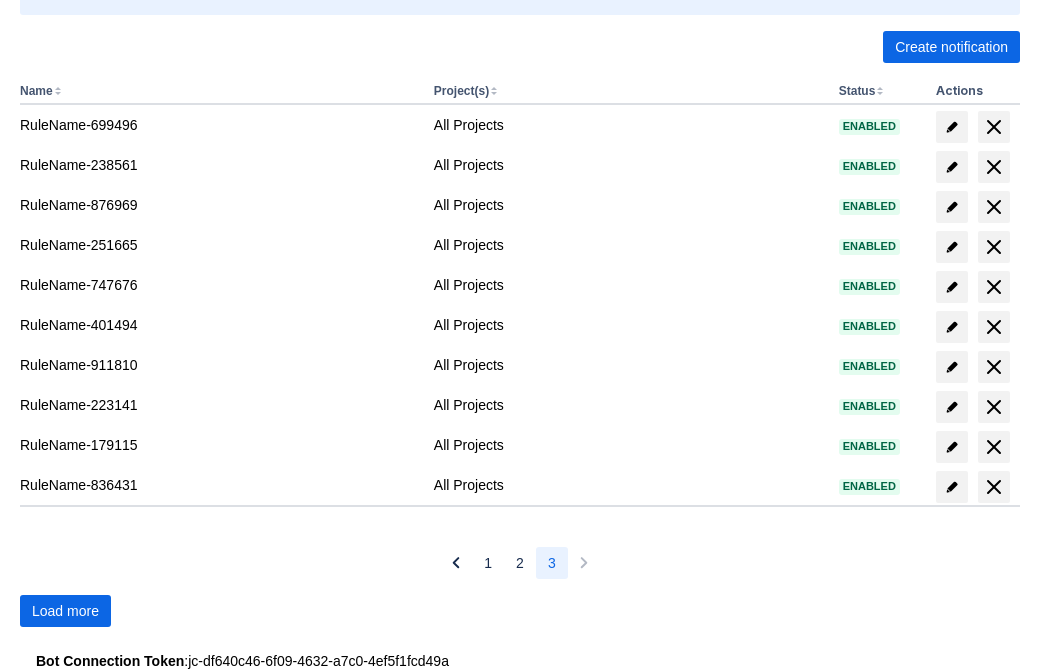 click on "Load more" at bounding box center [65, 611] 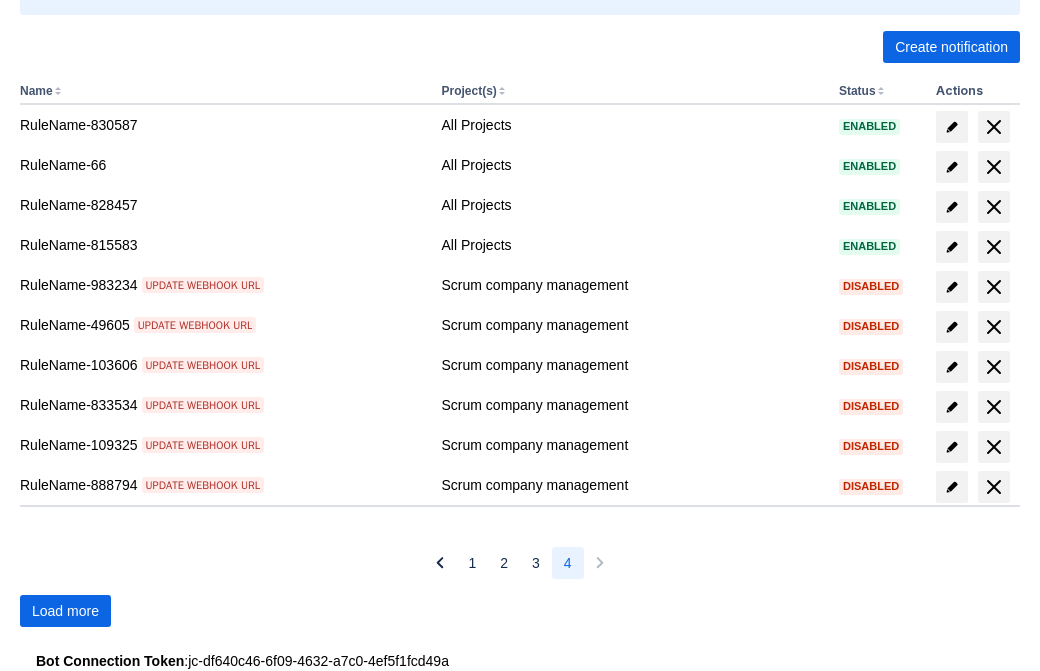 click on "Load more" at bounding box center [65, 611] 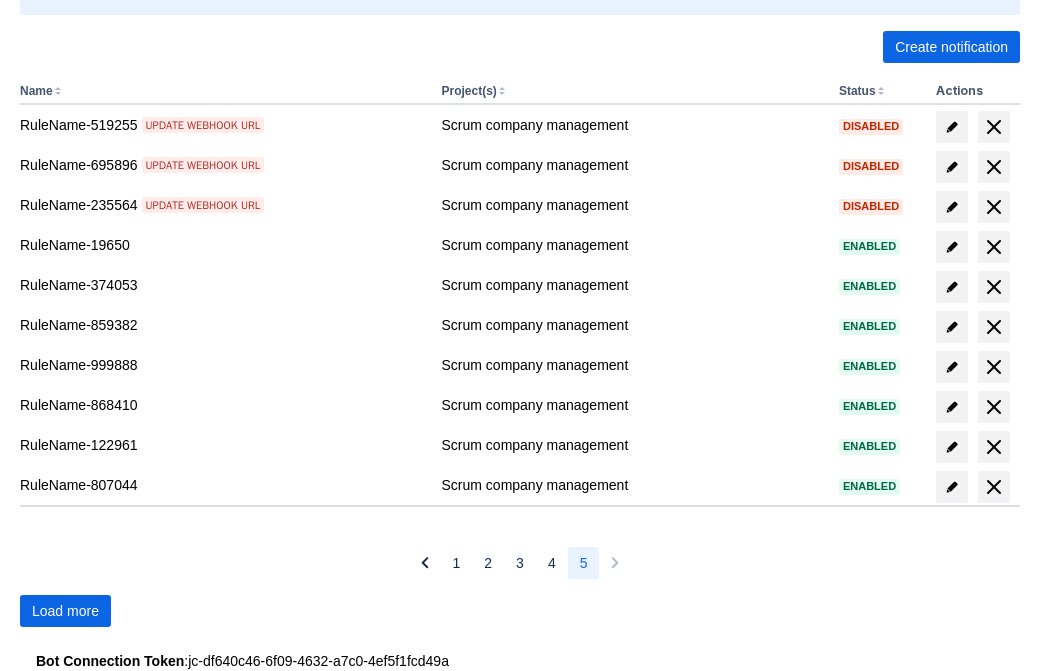 click on "Load more" at bounding box center (65, 611) 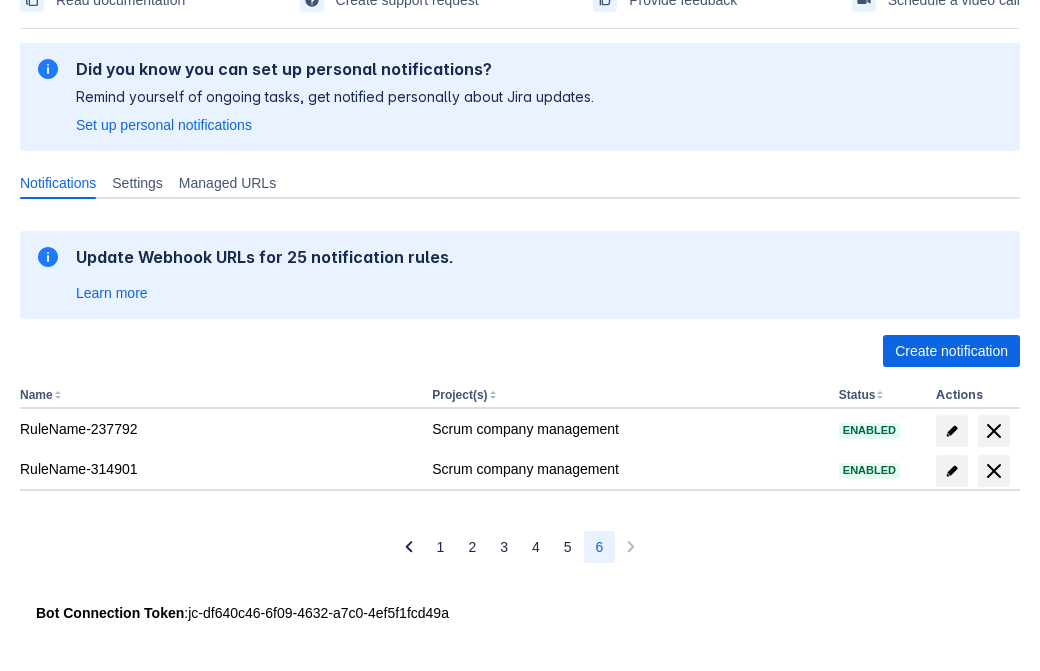 click at bounding box center (994, 471) 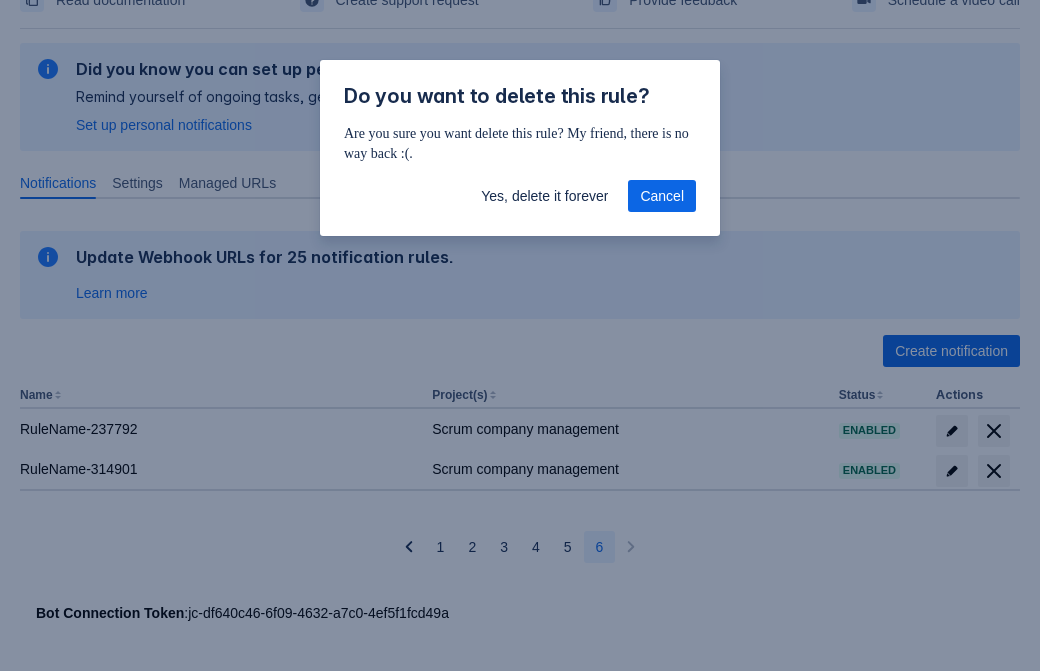 click on "Yes, delete it forever" at bounding box center (544, 196) 